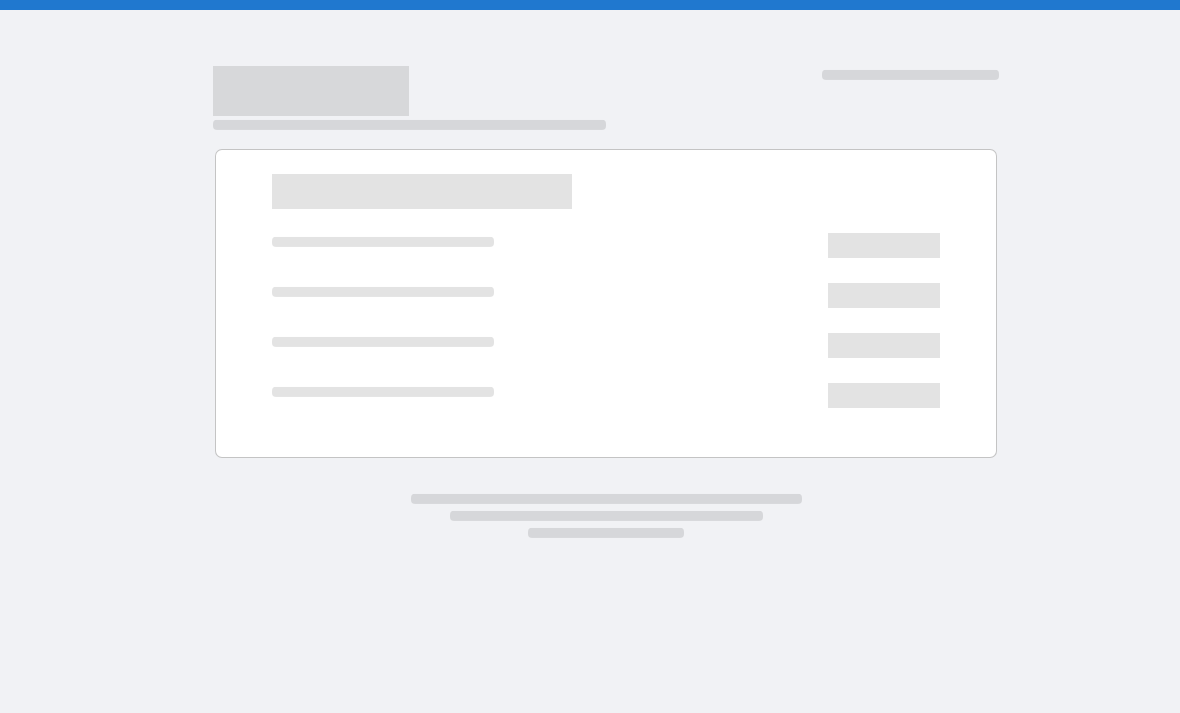 scroll, scrollTop: 0, scrollLeft: 0, axis: both 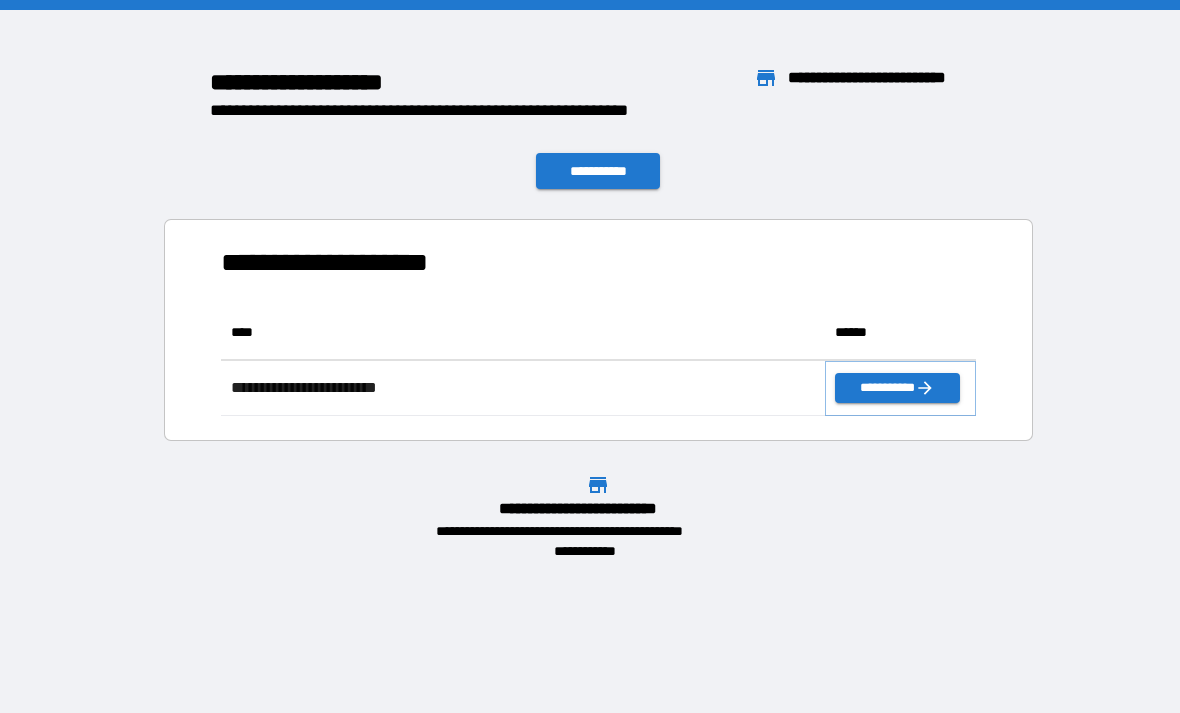 click on "**********" at bounding box center (897, 388) 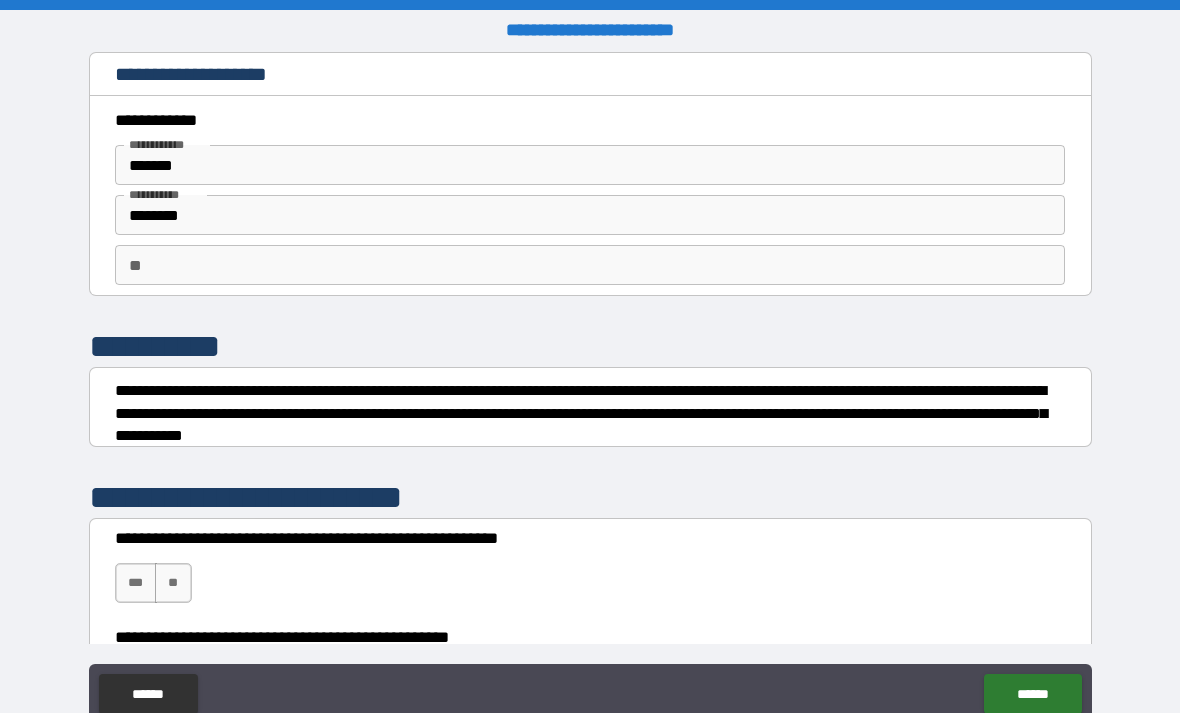 click on "*******" at bounding box center (590, 165) 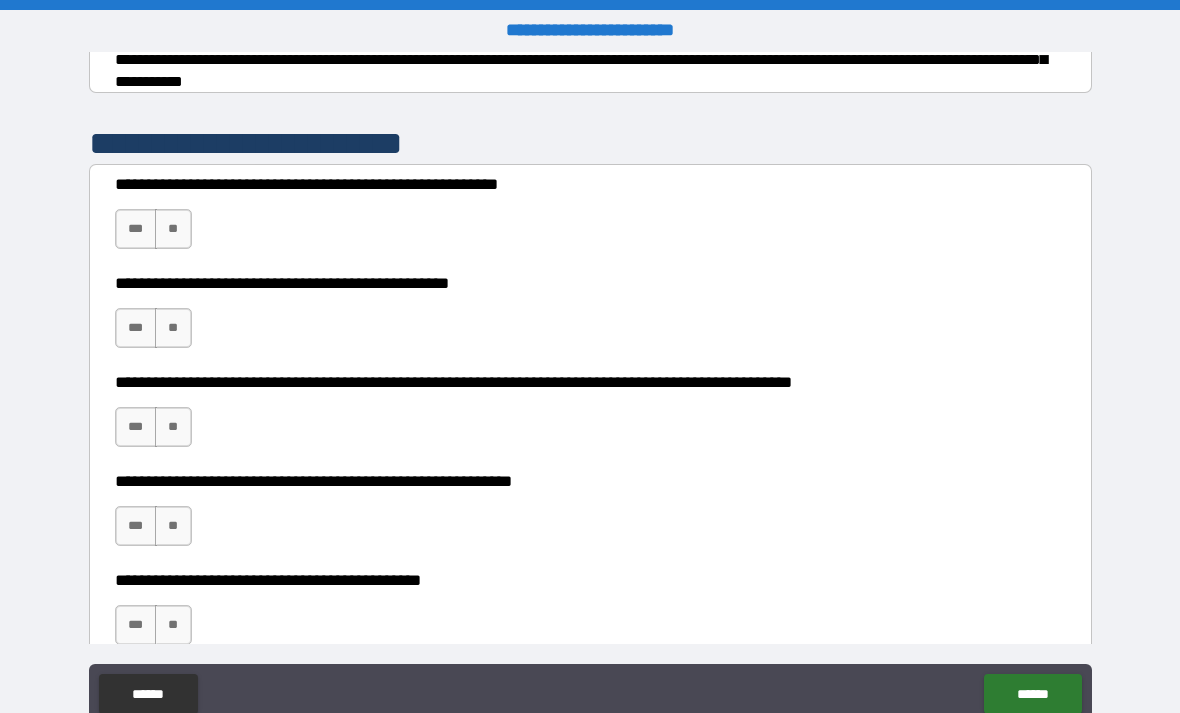 scroll, scrollTop: 358, scrollLeft: 0, axis: vertical 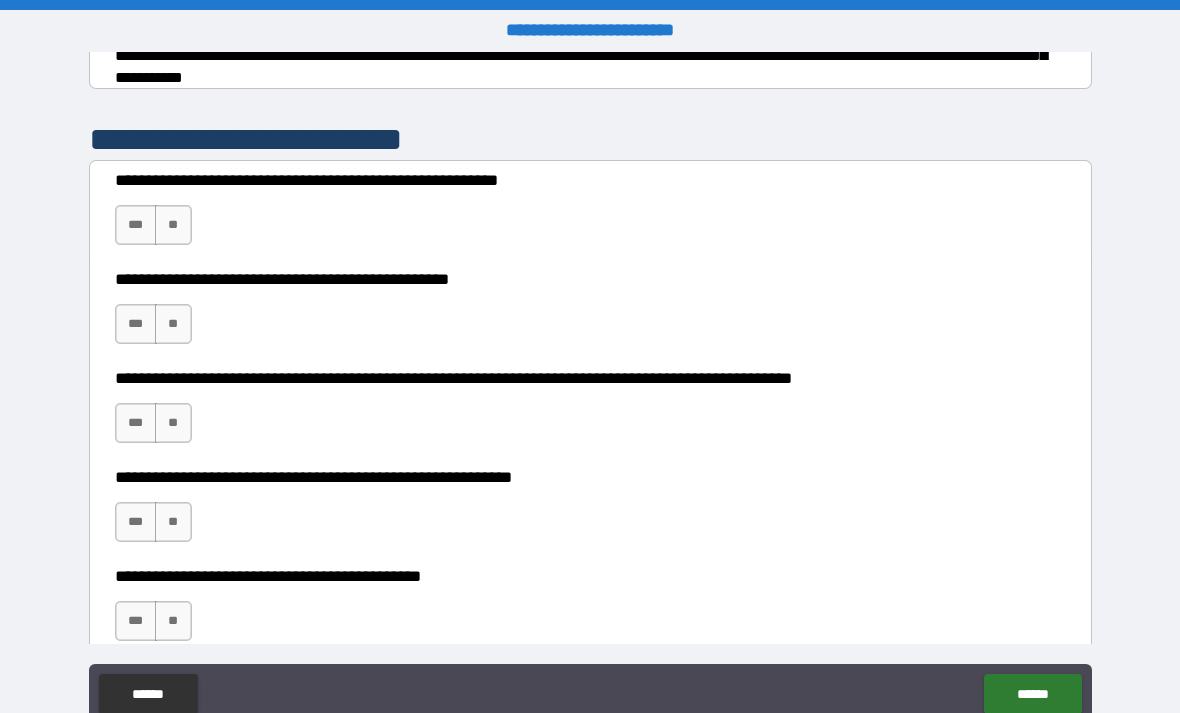 type on "******" 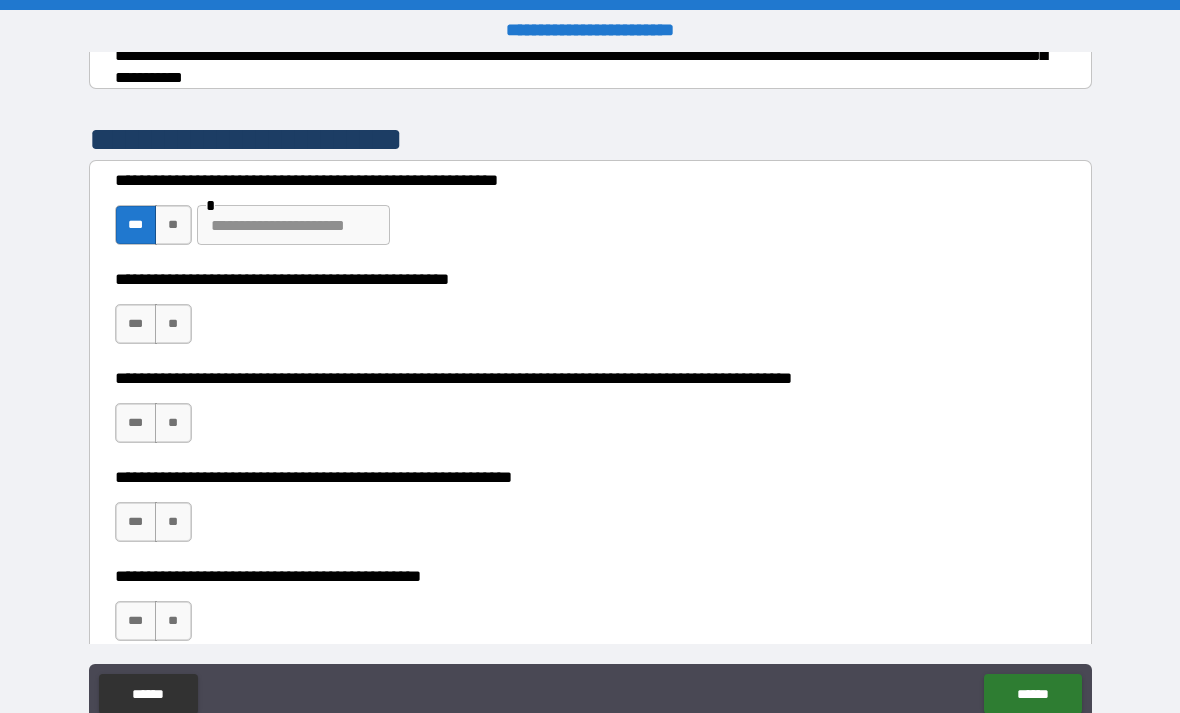click on "**" at bounding box center [173, 324] 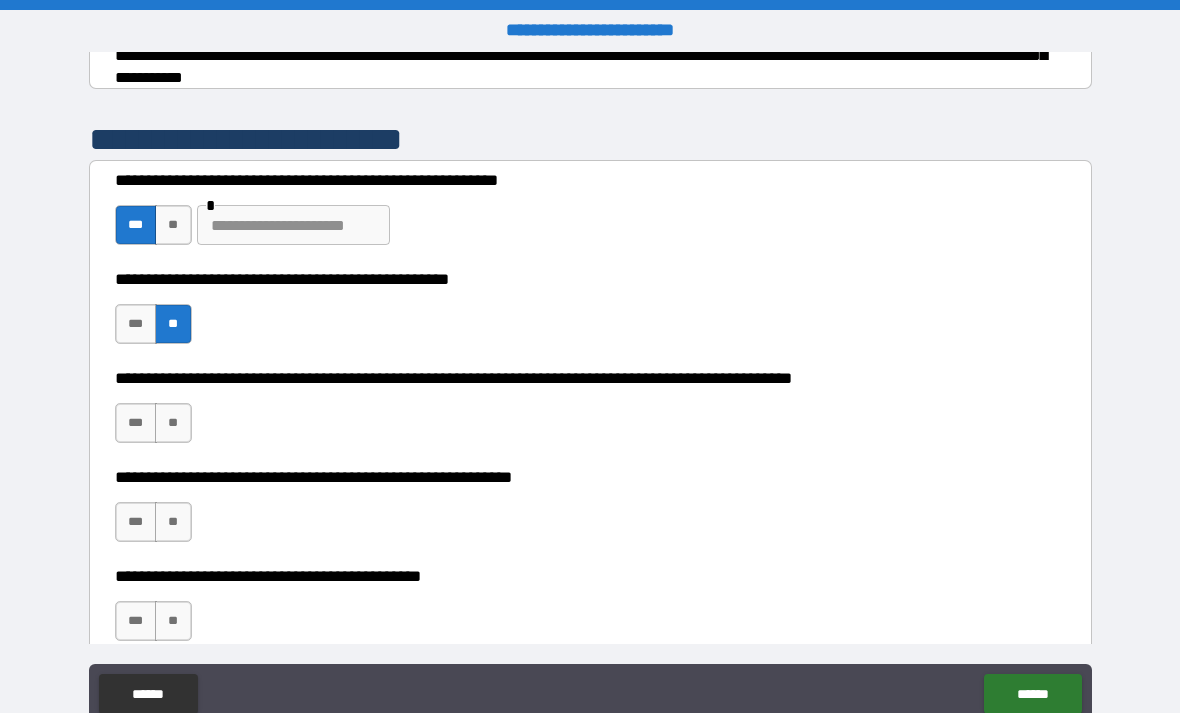 click on "**" at bounding box center [173, 423] 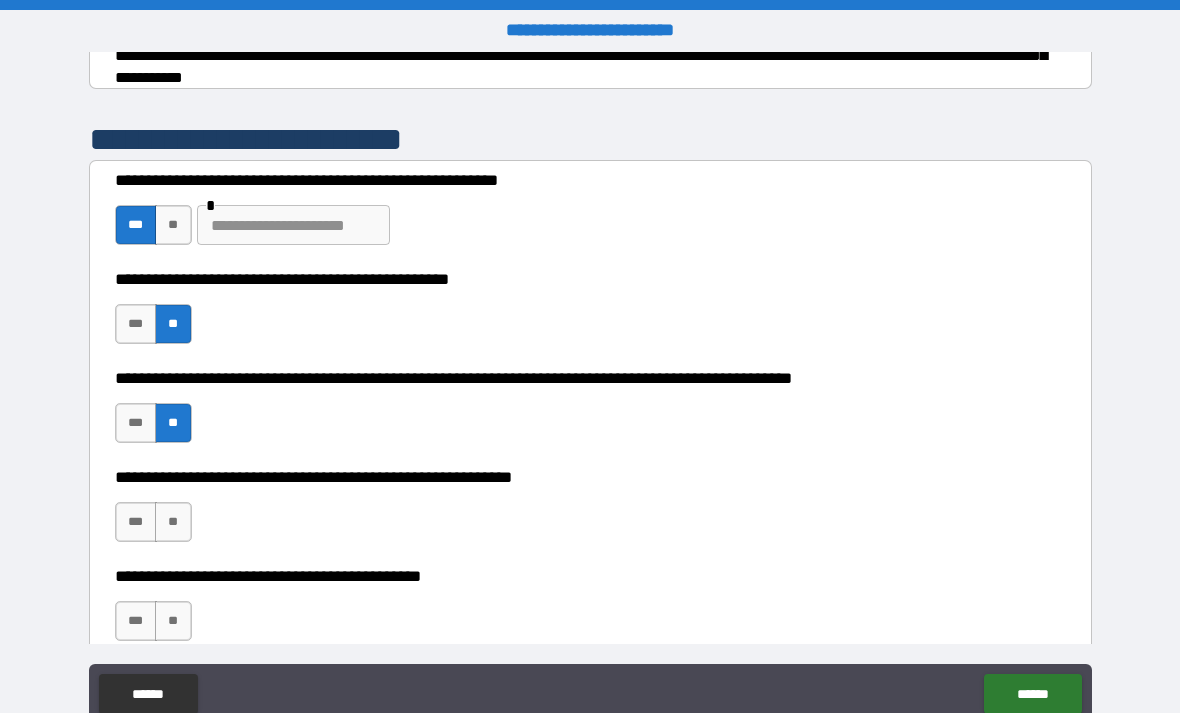 click on "**" at bounding box center [173, 522] 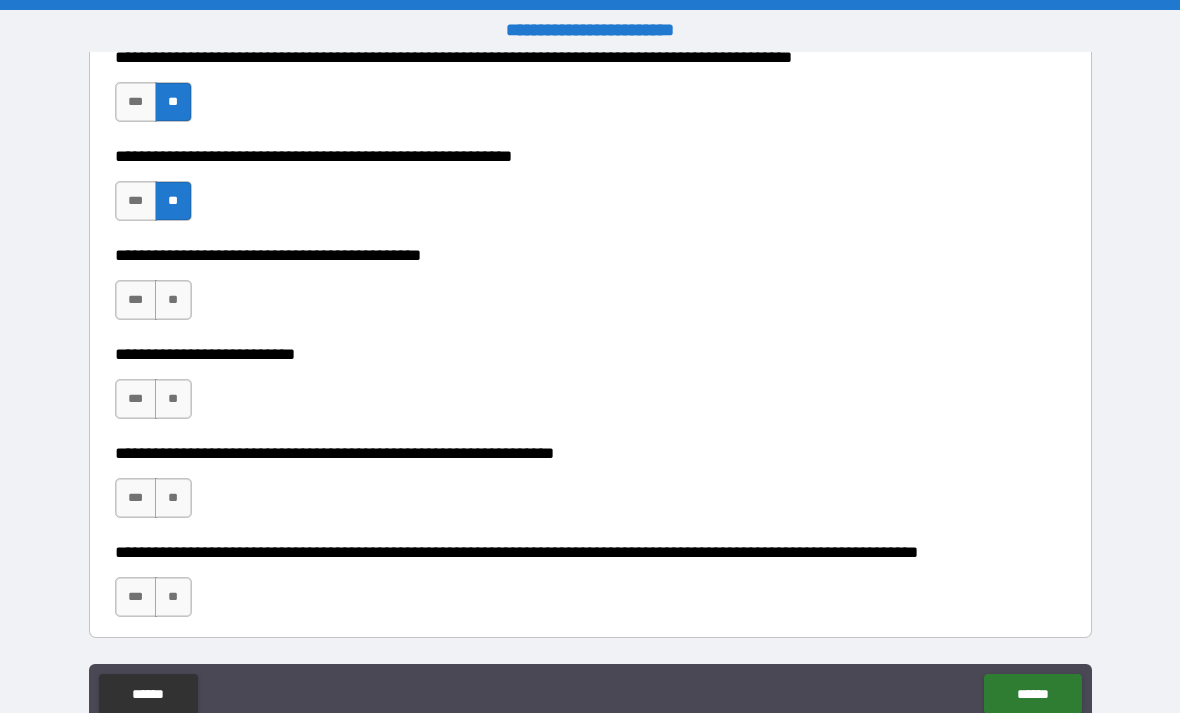 scroll, scrollTop: 687, scrollLeft: 0, axis: vertical 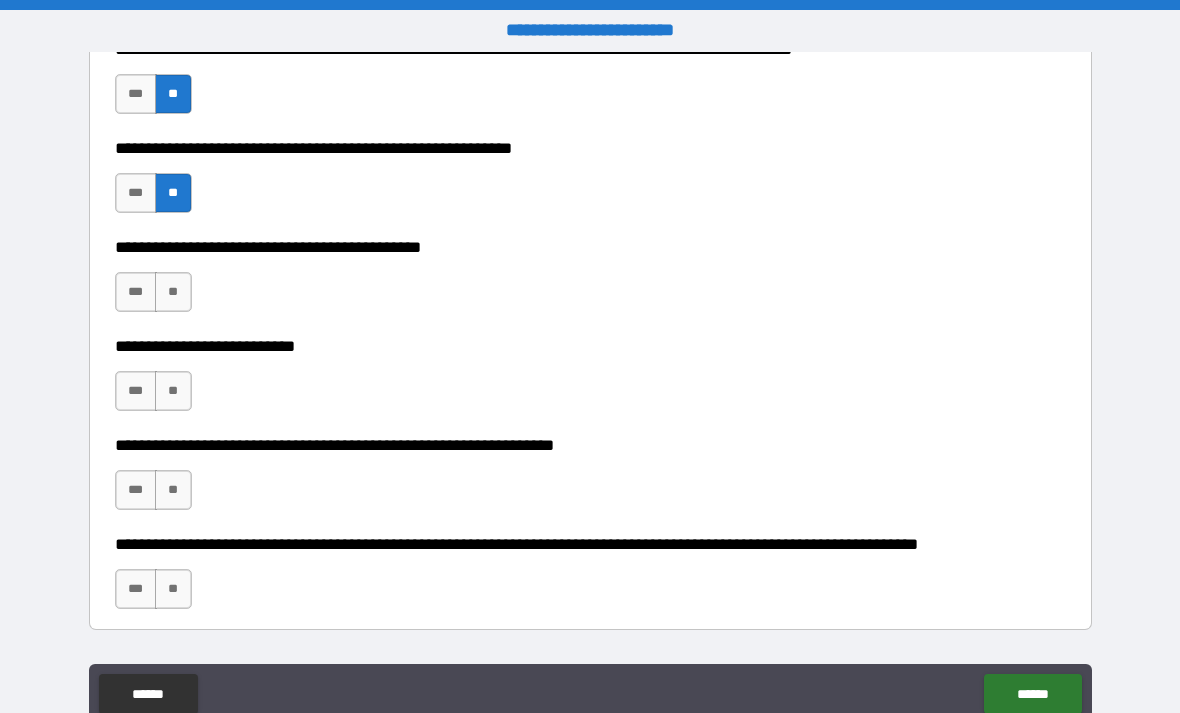 click on "**" at bounding box center (173, 292) 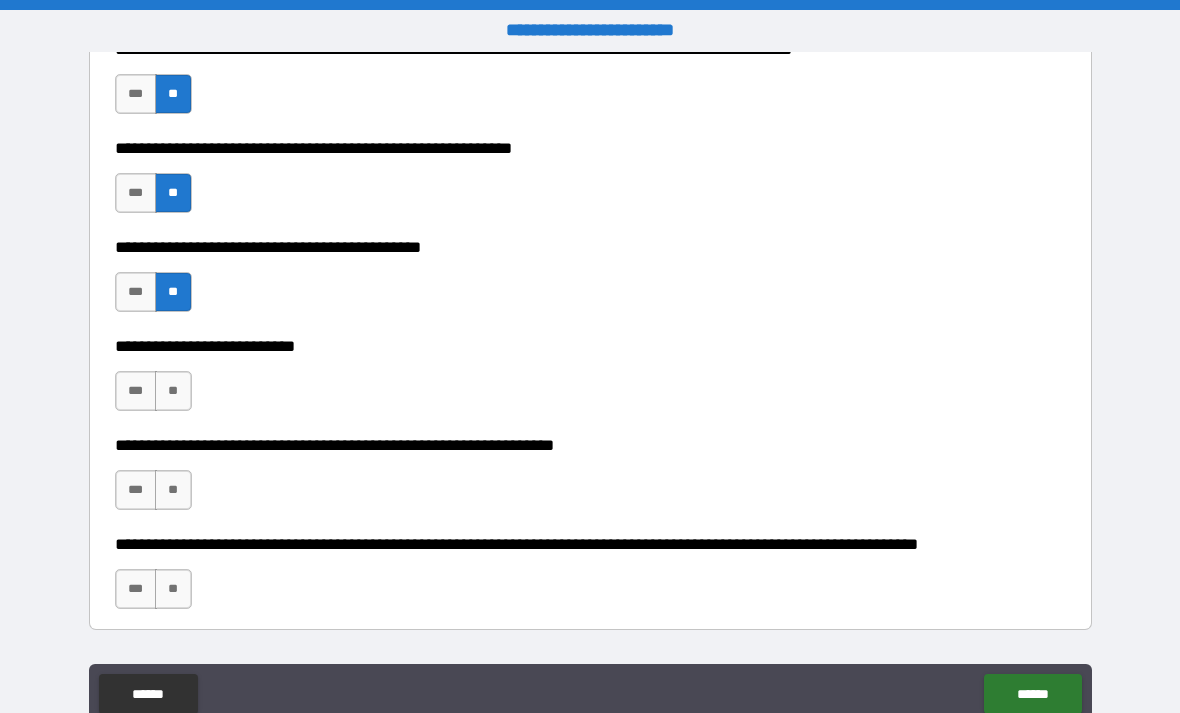 click on "**" at bounding box center (173, 391) 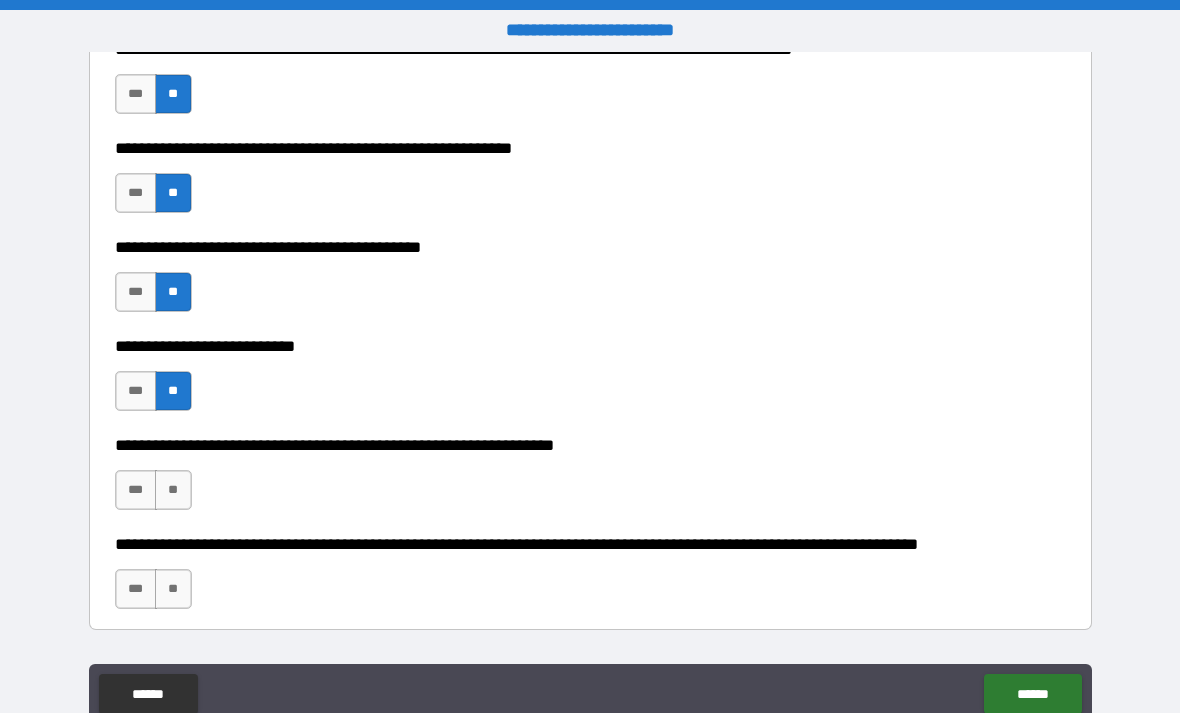 click on "**" at bounding box center [173, 490] 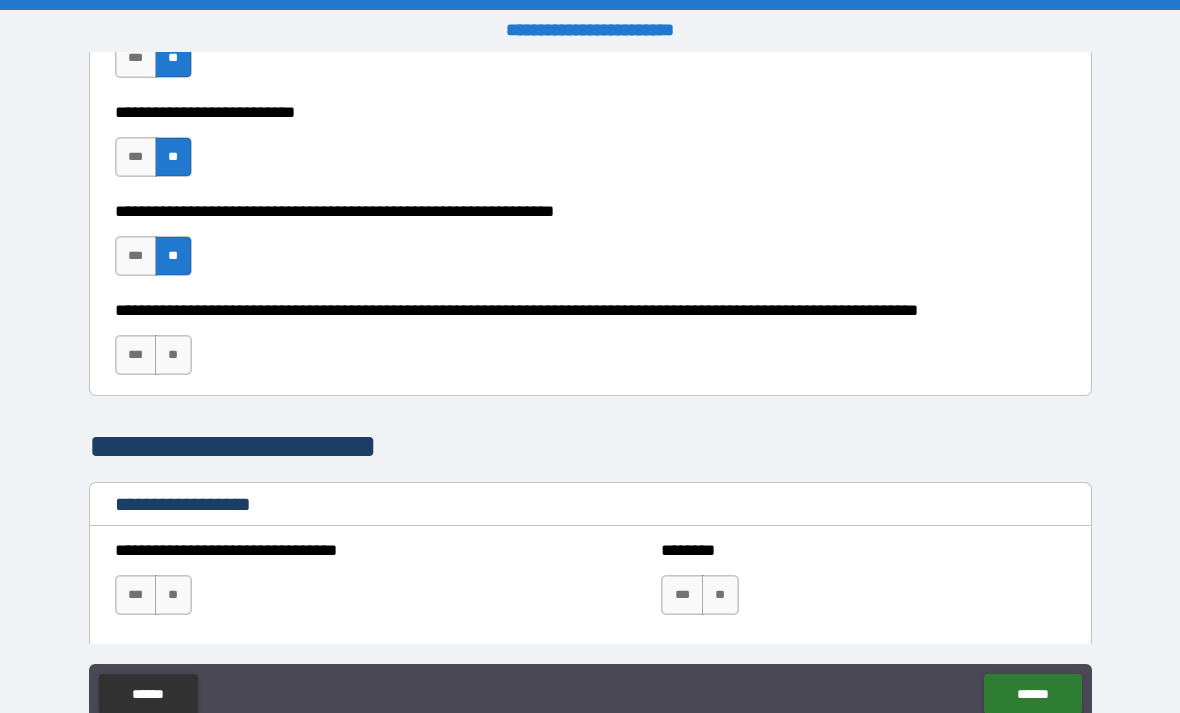 scroll, scrollTop: 920, scrollLeft: 0, axis: vertical 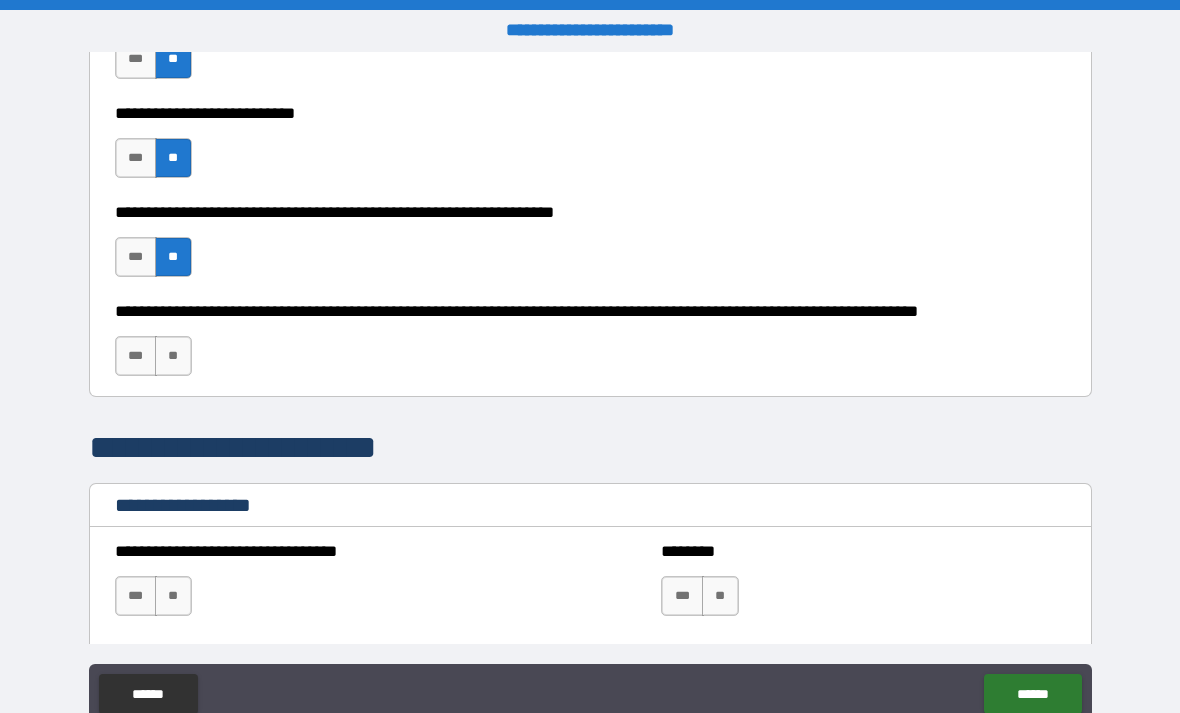 click on "**" at bounding box center (173, 356) 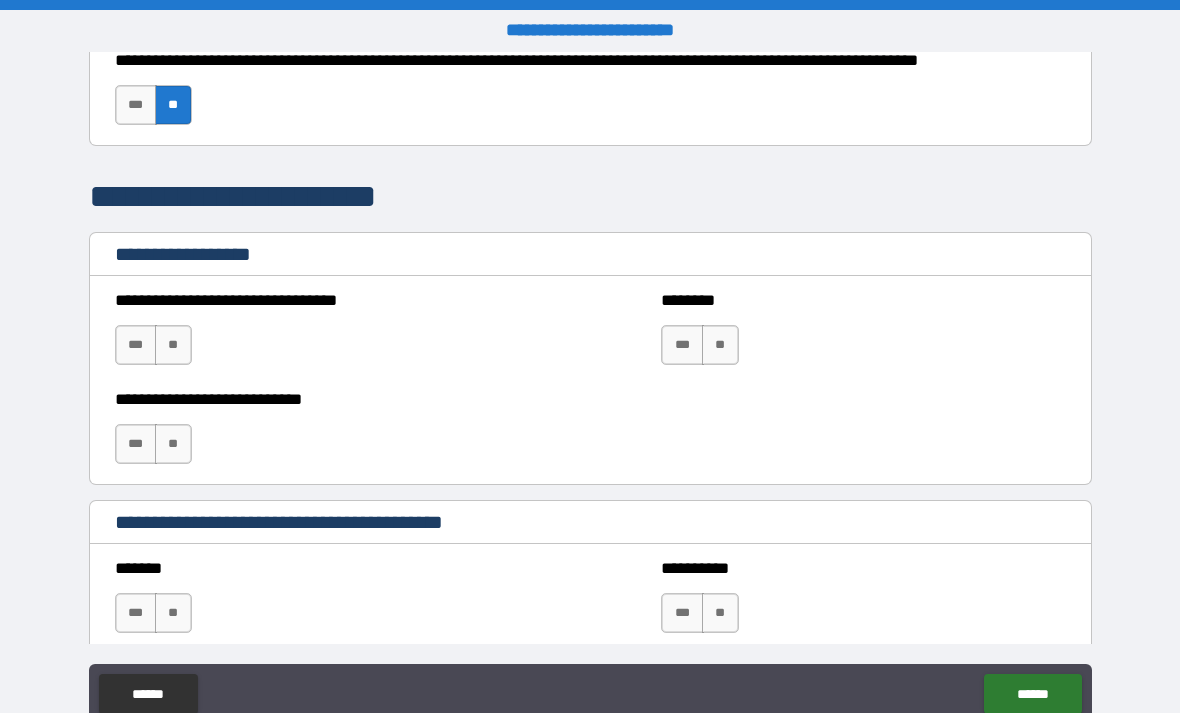scroll, scrollTop: 1195, scrollLeft: 0, axis: vertical 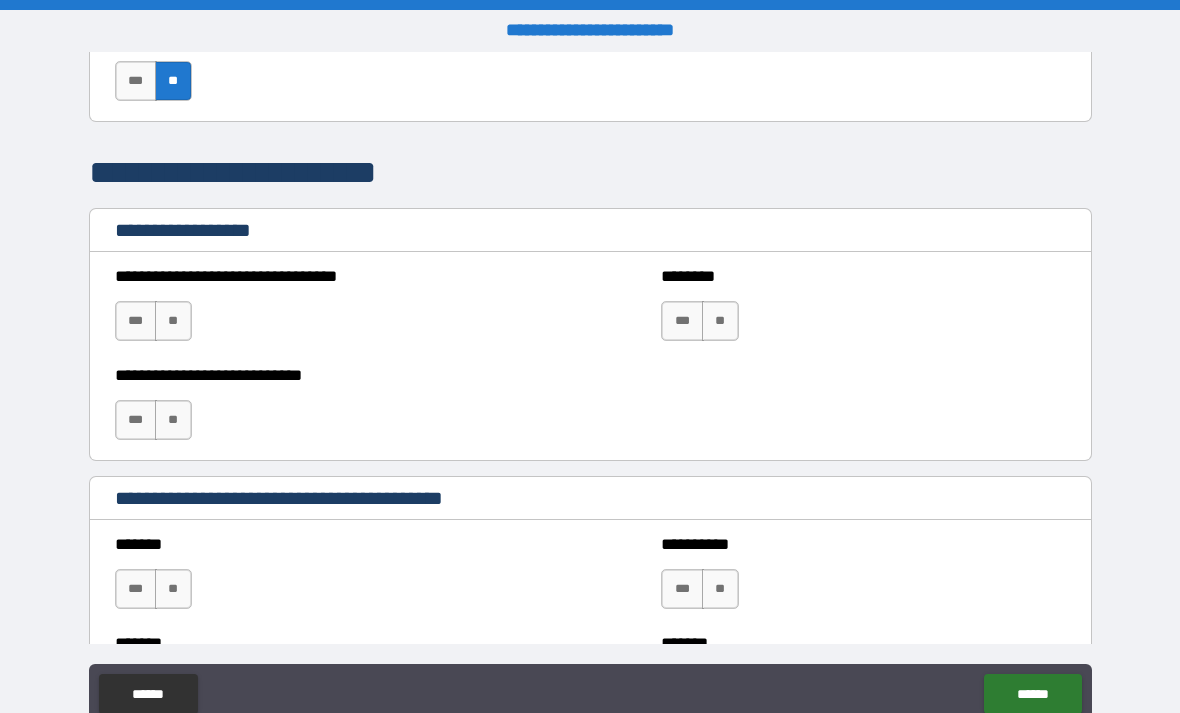 click on "**" at bounding box center [173, 321] 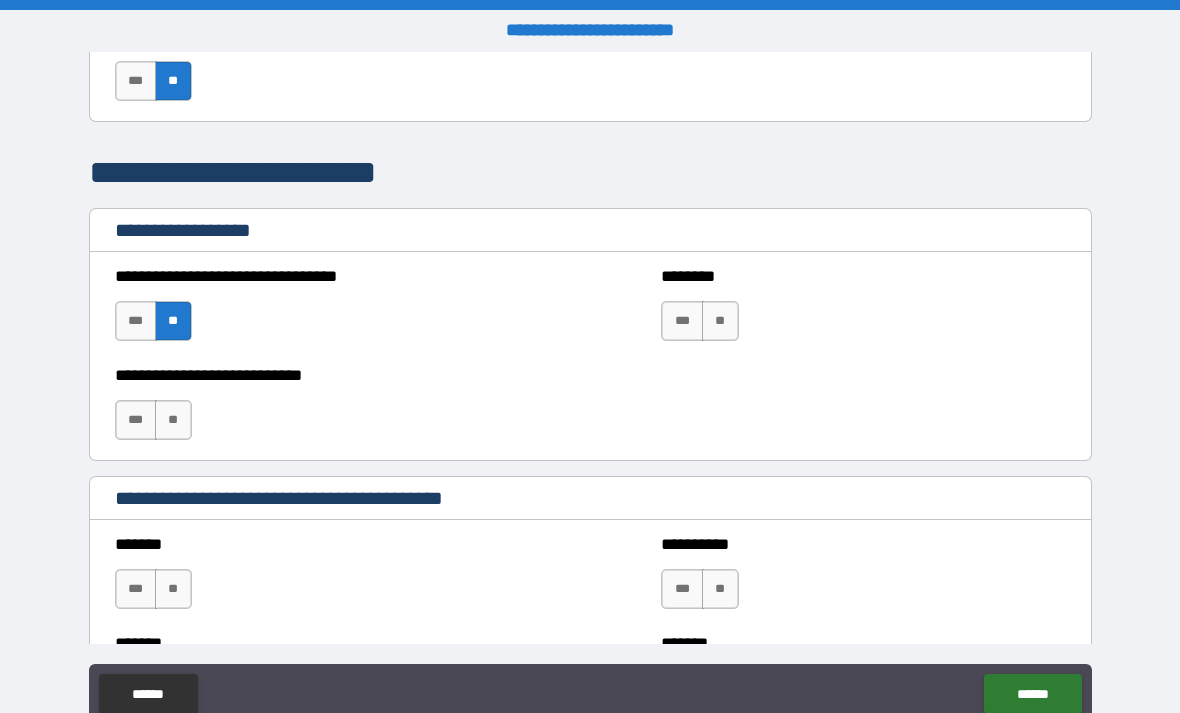 click on "**" at bounding box center (173, 420) 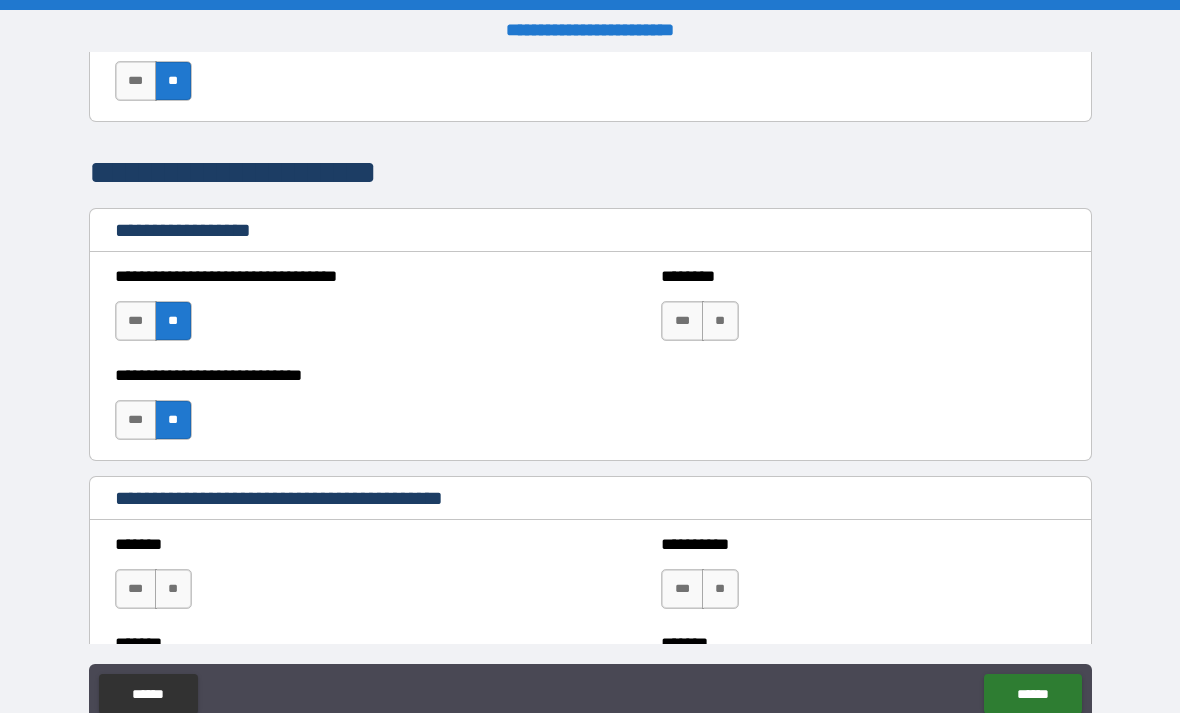 click on "**" at bounding box center [173, 321] 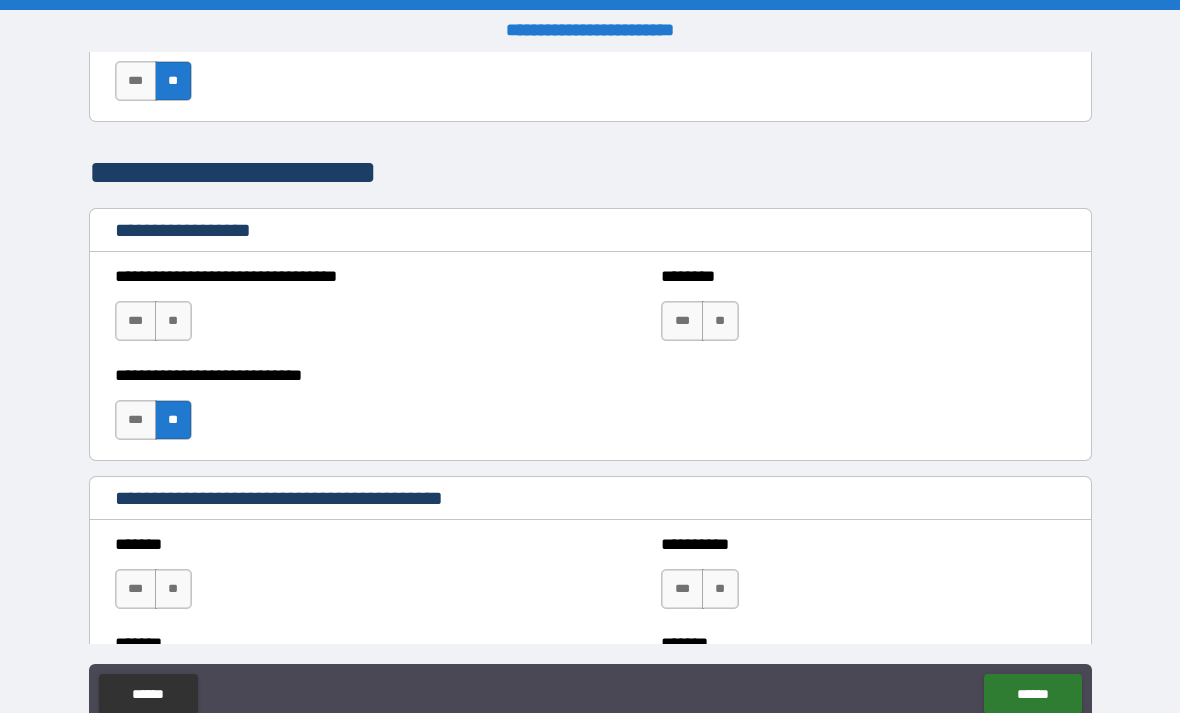 click on "**" at bounding box center (173, 420) 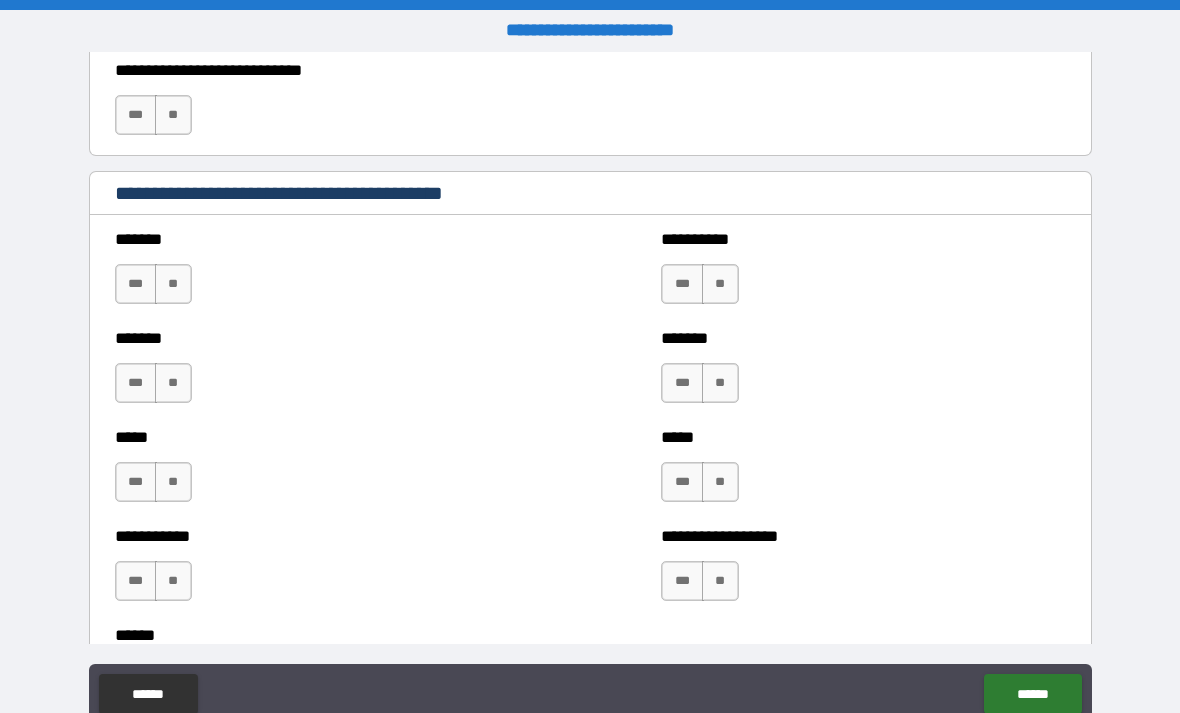 scroll, scrollTop: 1503, scrollLeft: 0, axis: vertical 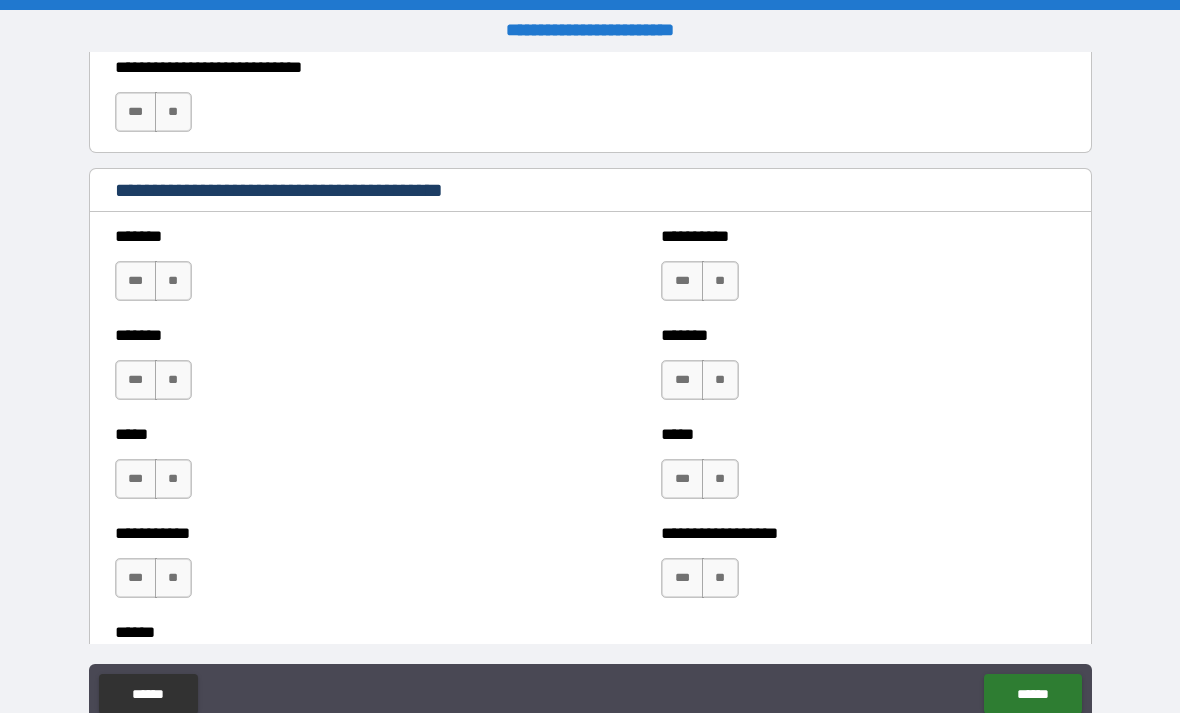 click on "**" at bounding box center [173, 281] 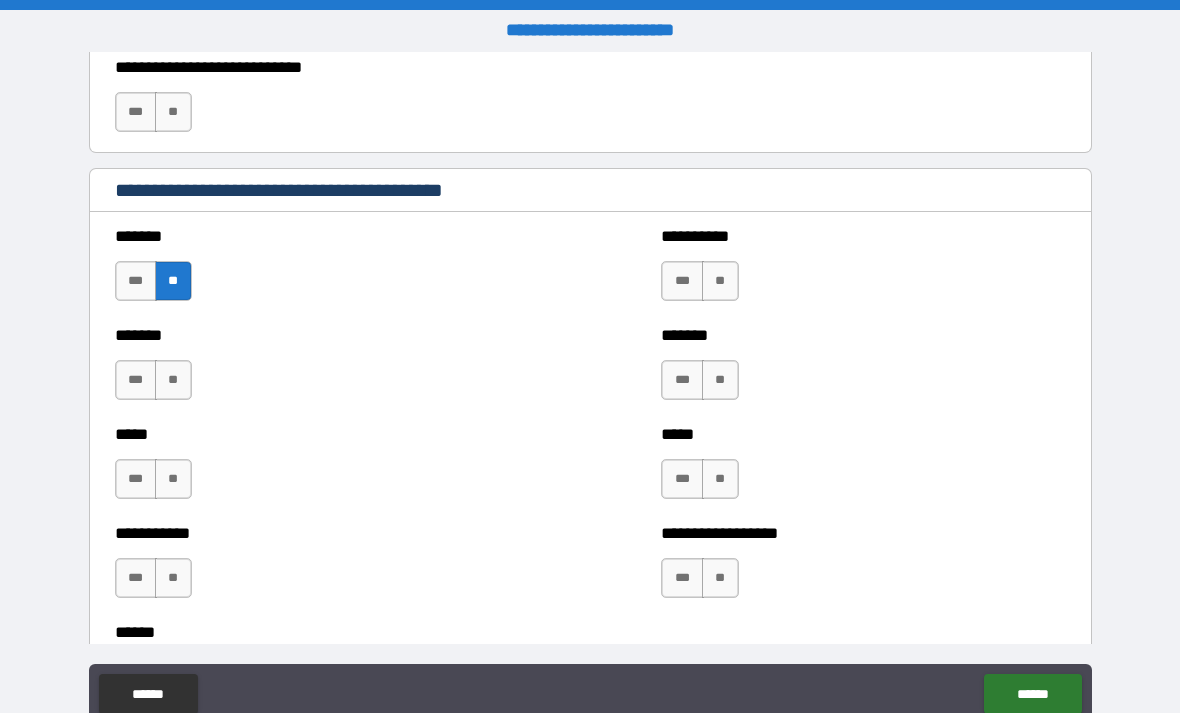 click on "**" at bounding box center [173, 380] 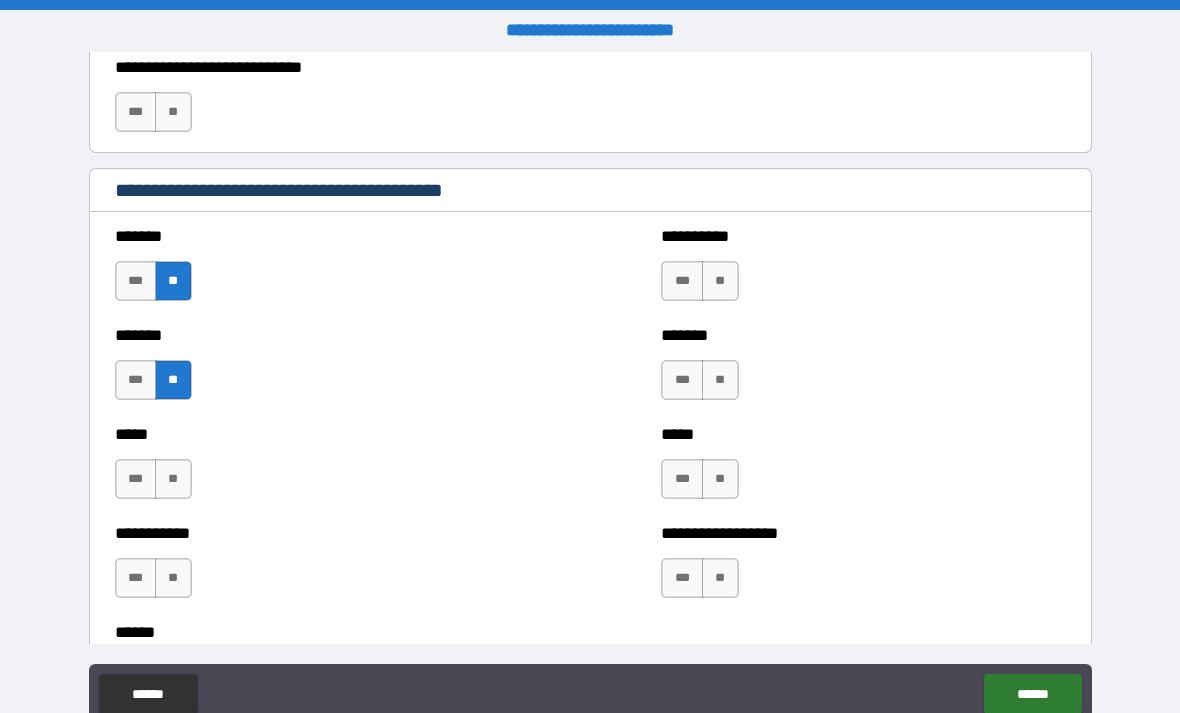 click on "**" at bounding box center [173, 479] 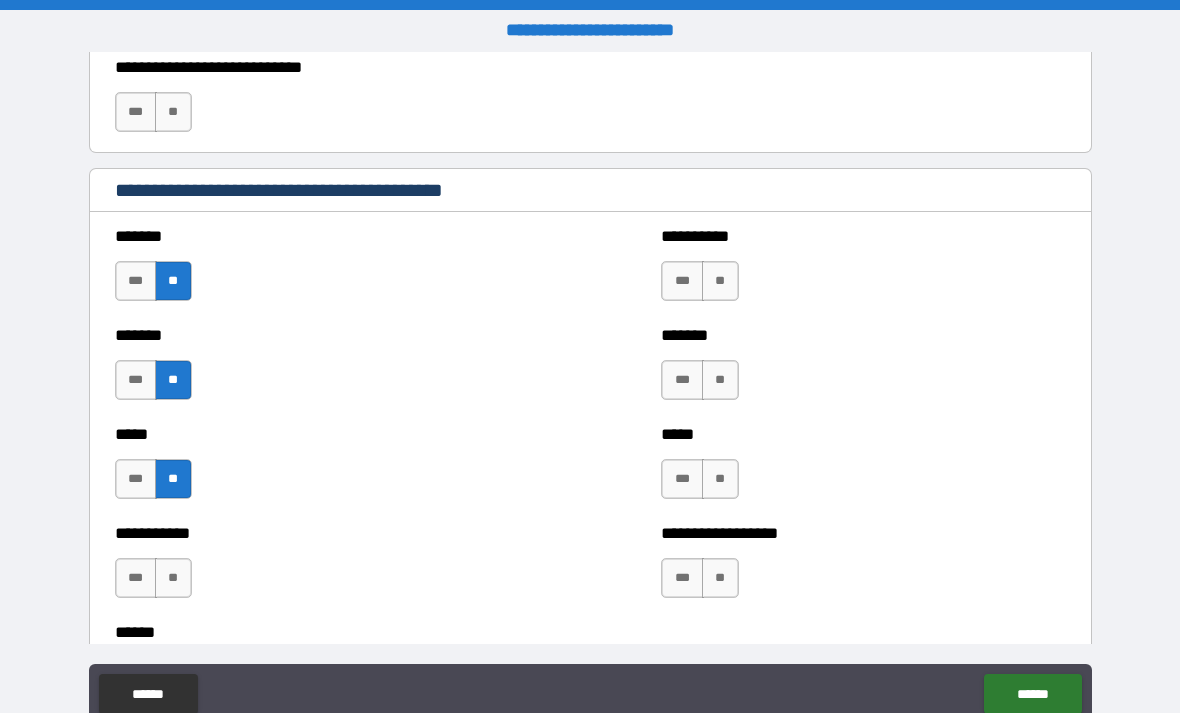 click on "**" at bounding box center (173, 578) 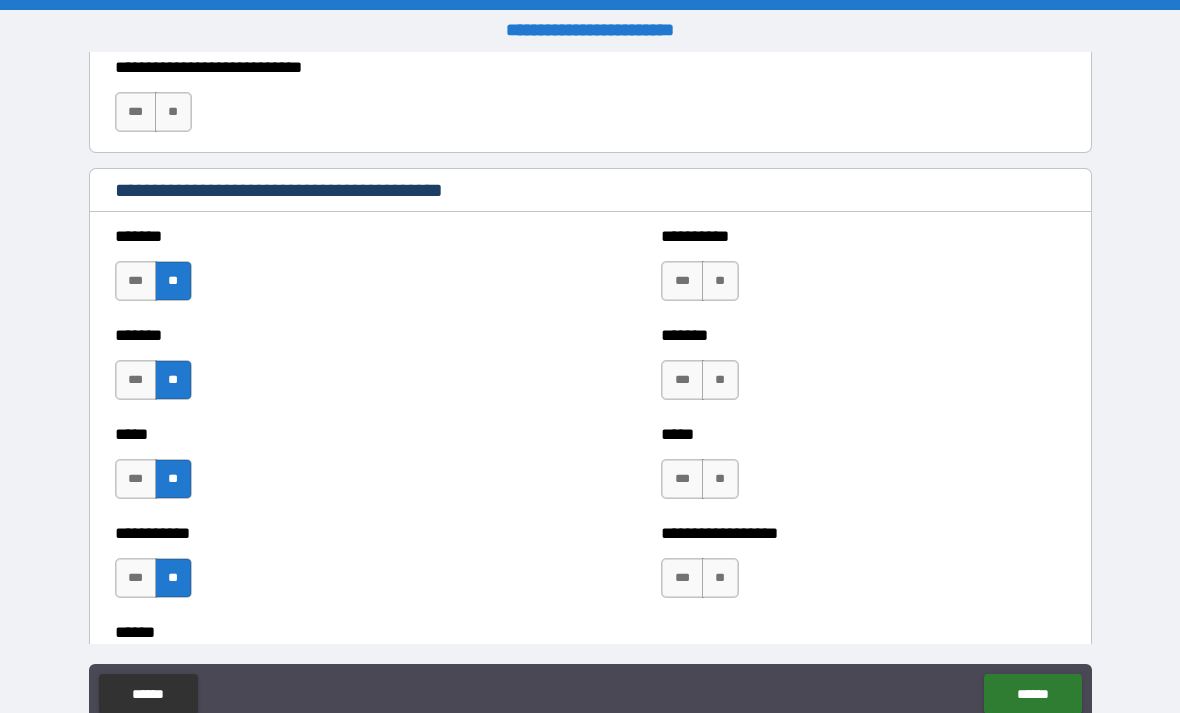 click on "**" at bounding box center [720, 281] 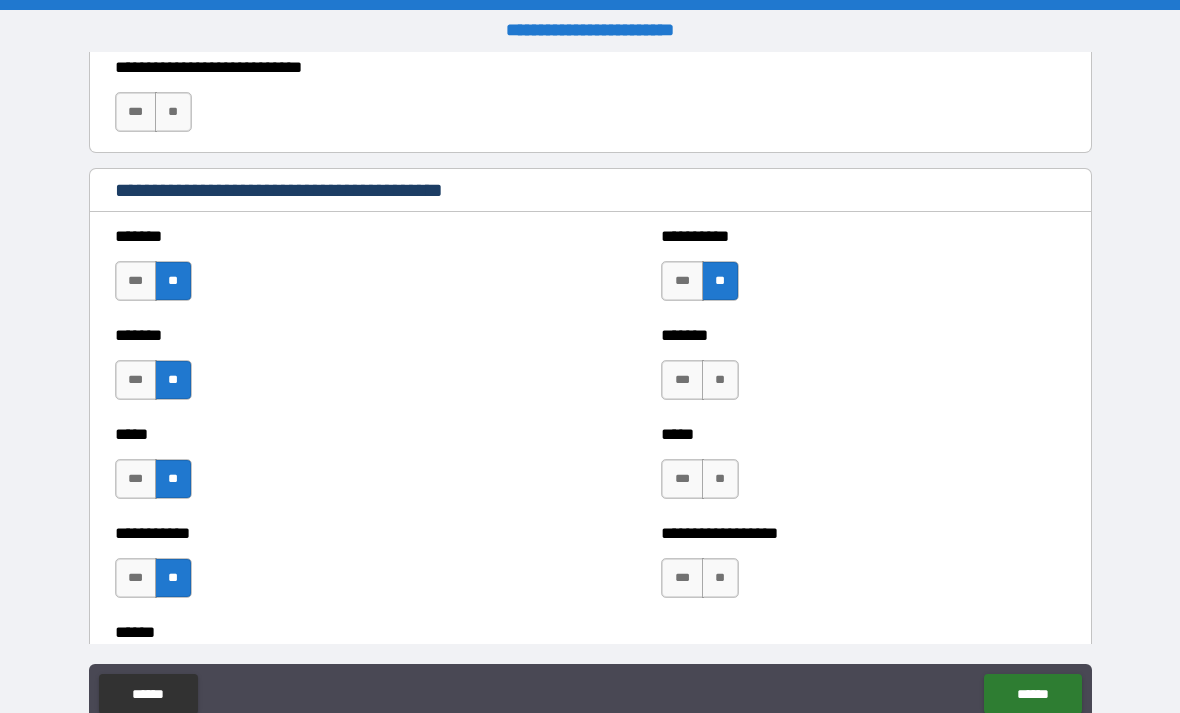 click on "**" at bounding box center [720, 380] 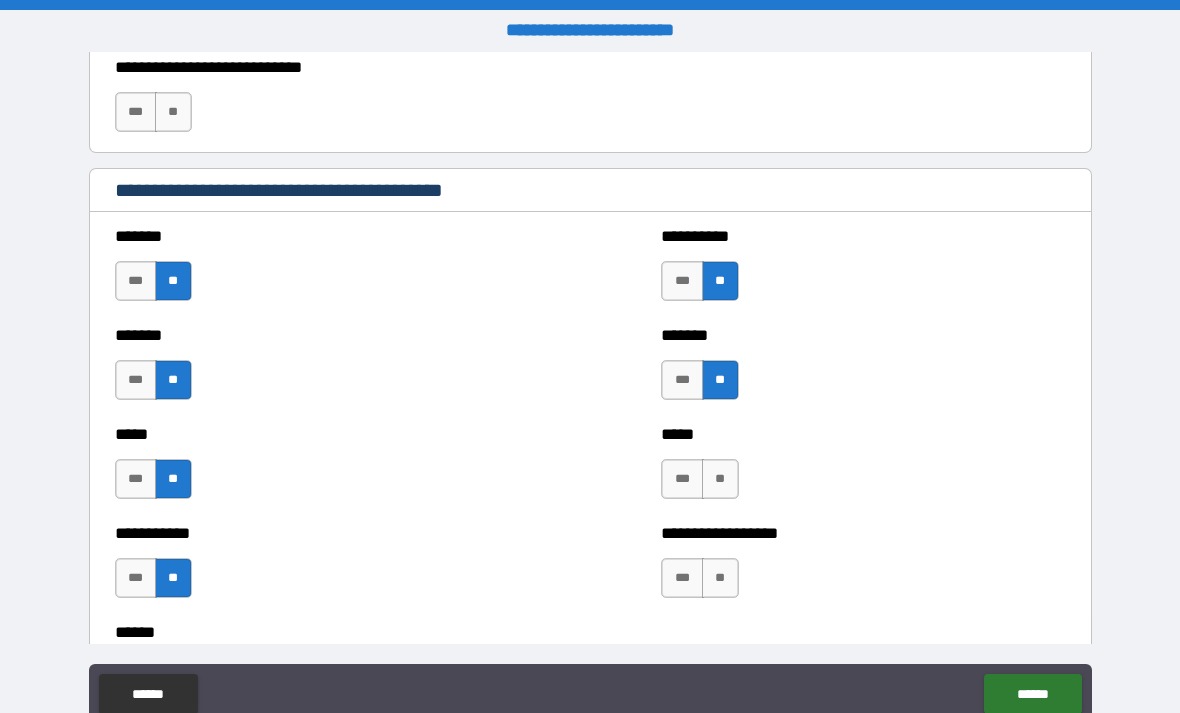 click on "**" at bounding box center (720, 479) 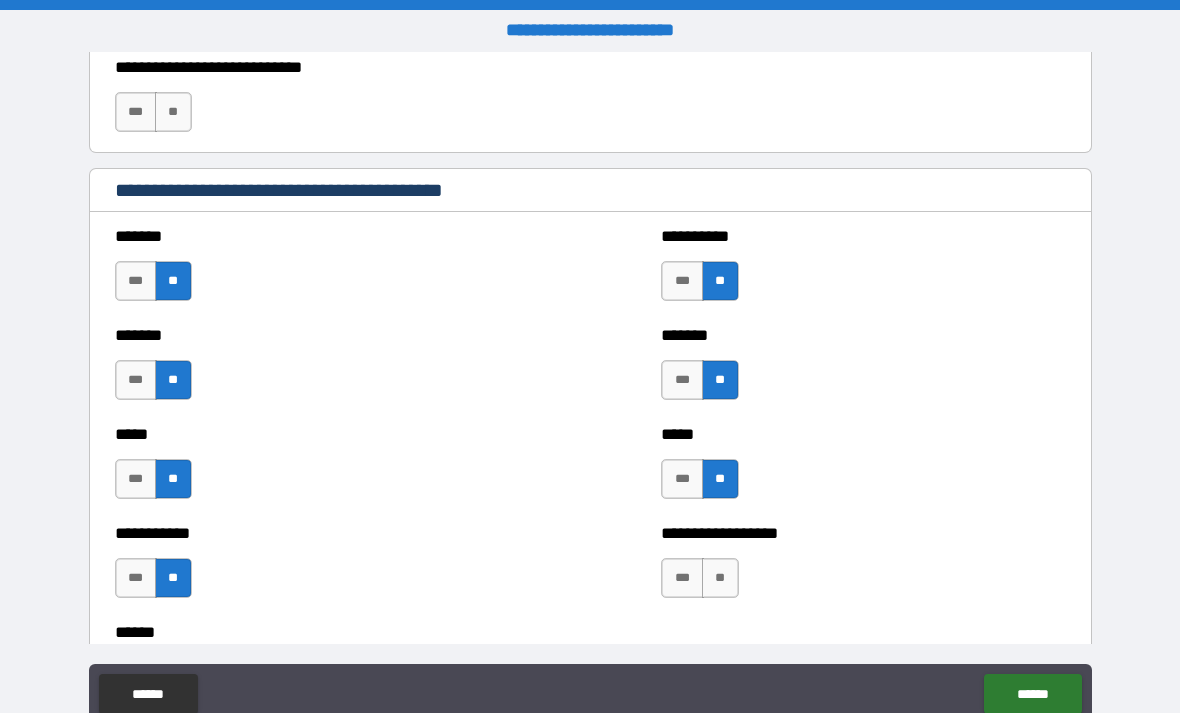 click on "**" at bounding box center [720, 578] 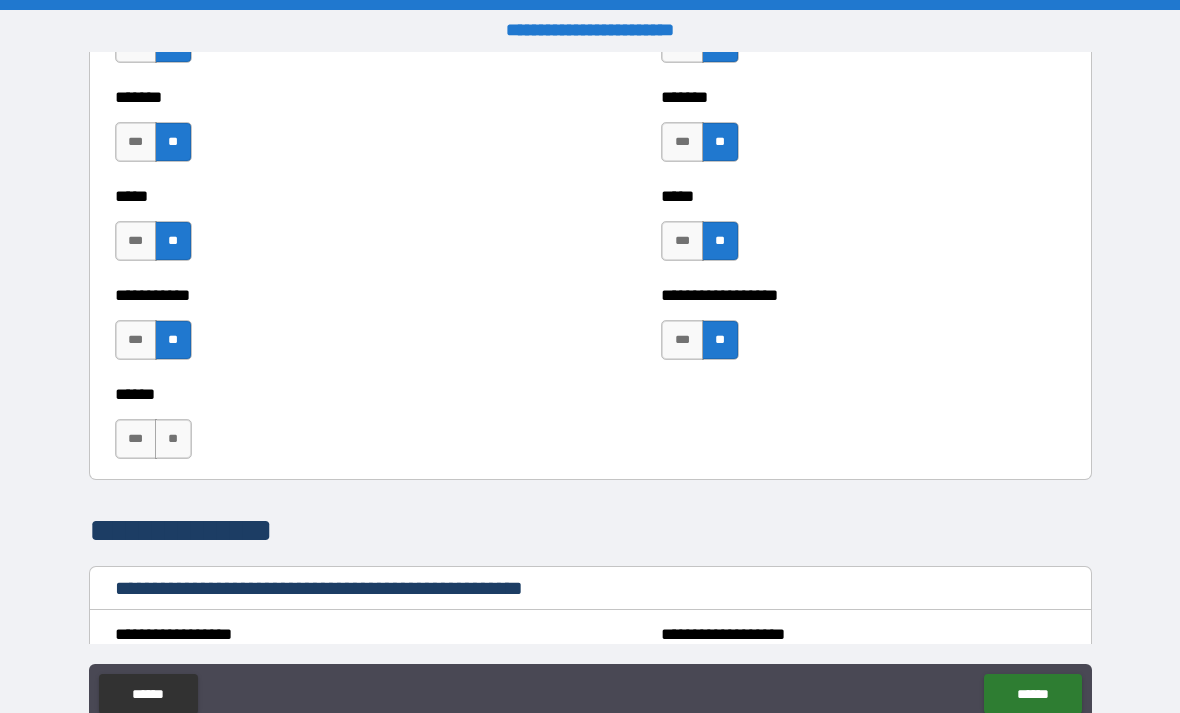 scroll, scrollTop: 1744, scrollLeft: 0, axis: vertical 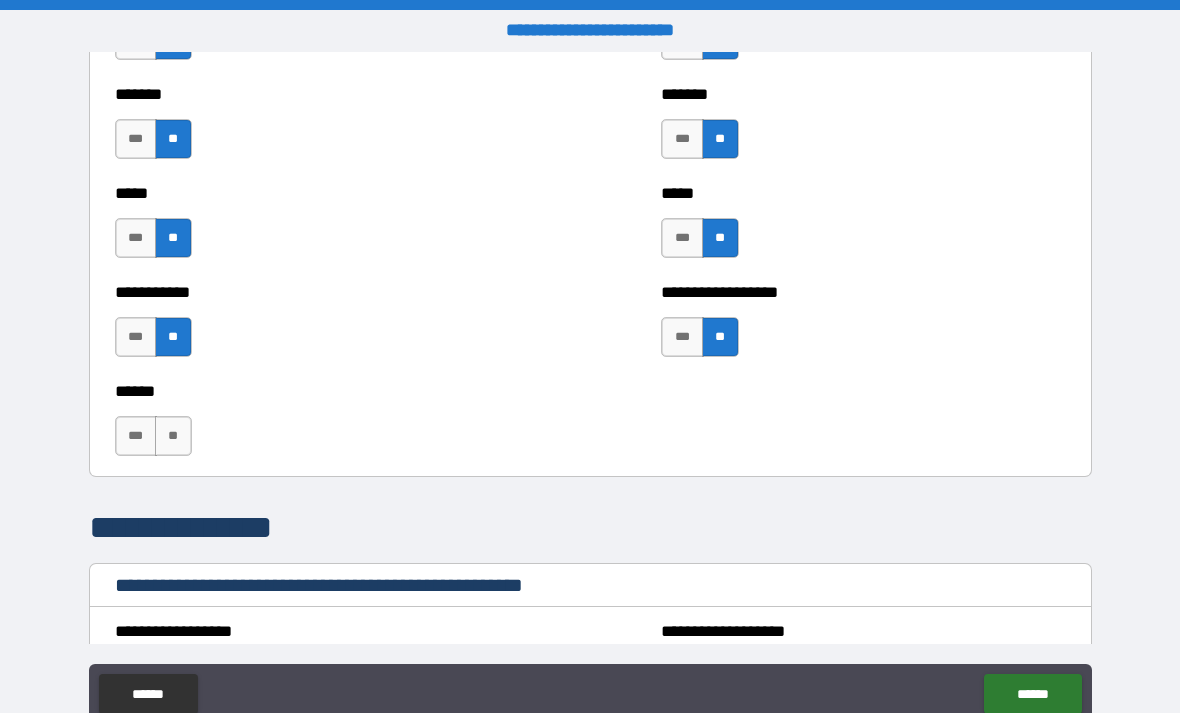 click on "**" at bounding box center (173, 436) 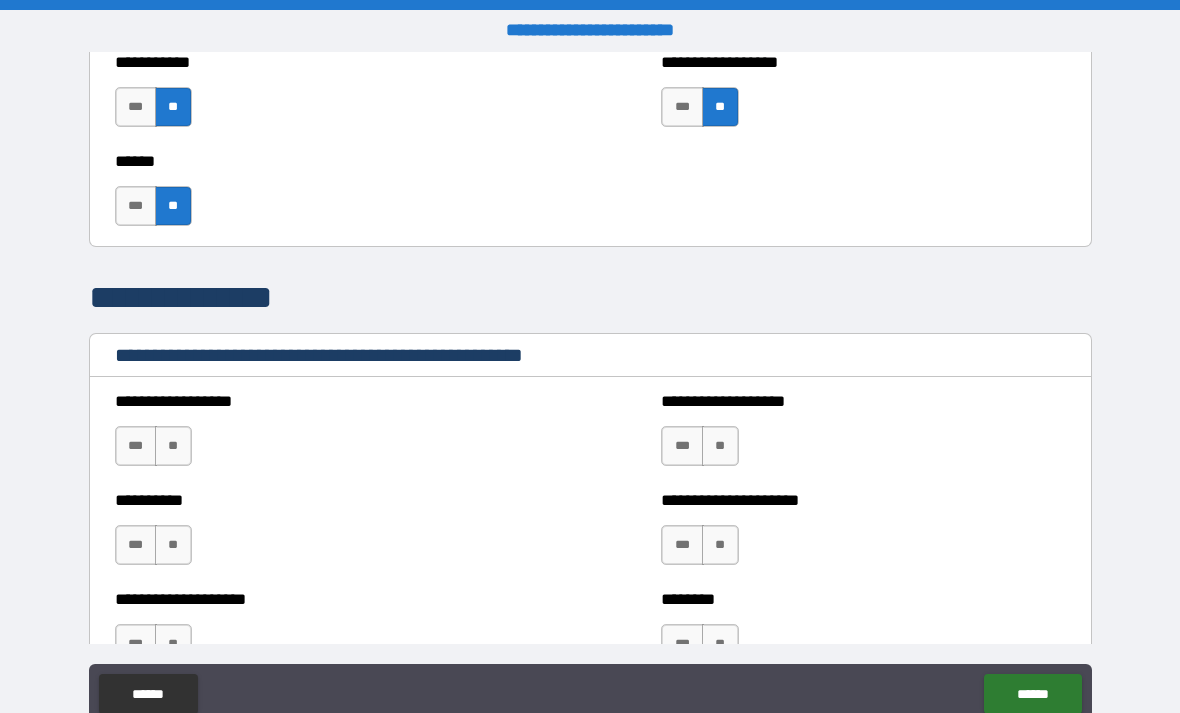 scroll, scrollTop: 2009, scrollLeft: 0, axis: vertical 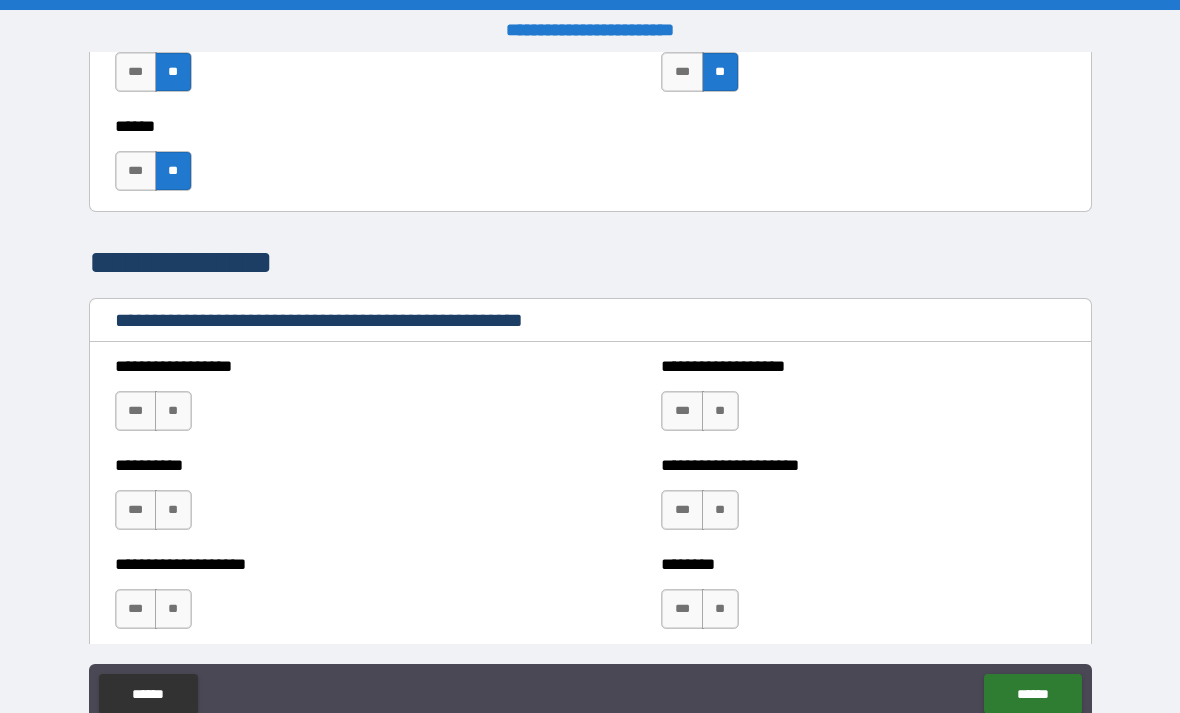 click on "**" at bounding box center (173, 411) 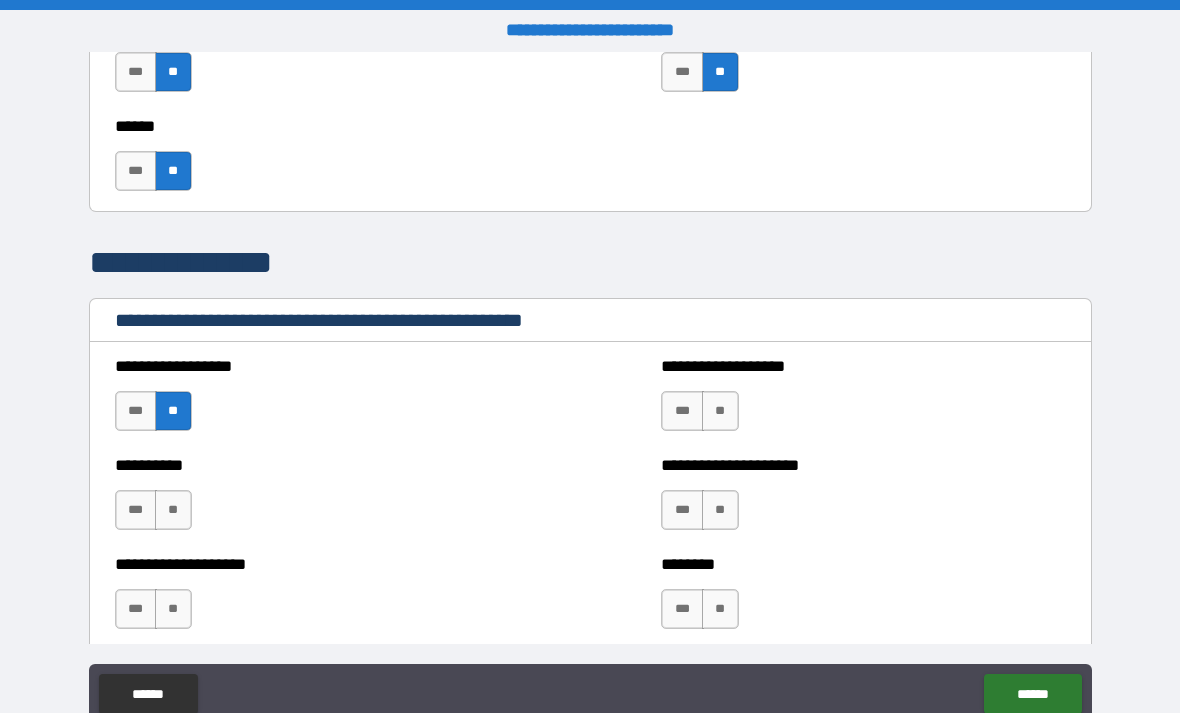 click on "**" at bounding box center (173, 510) 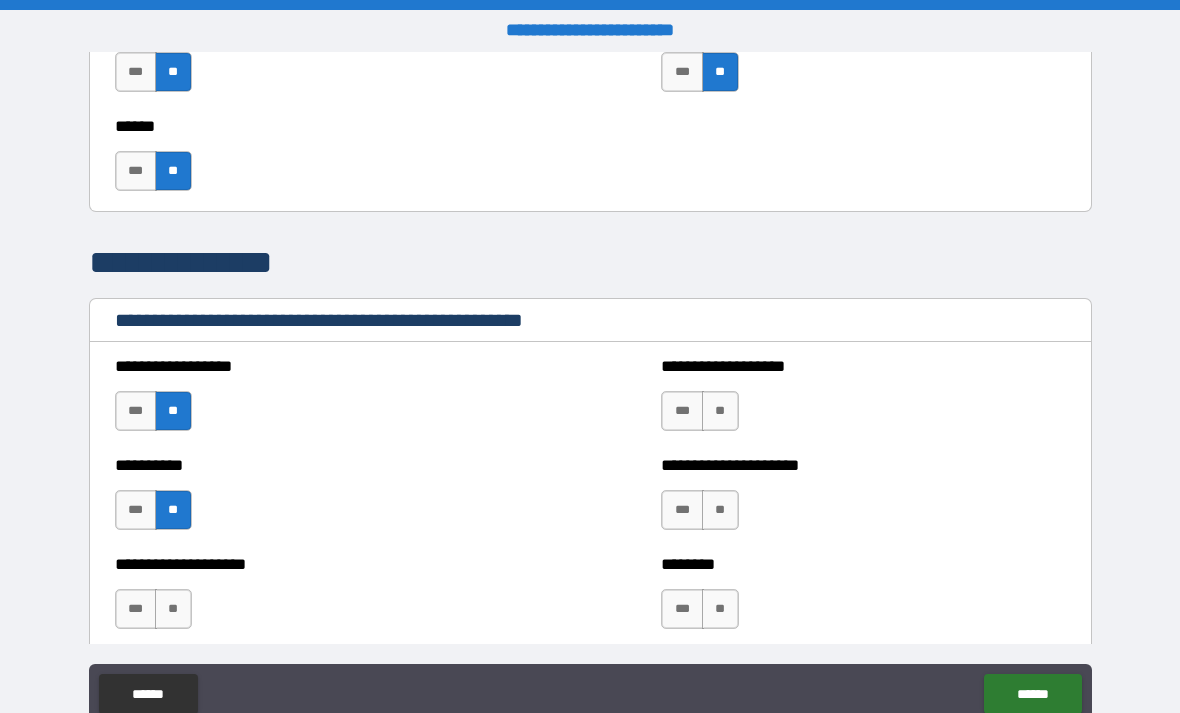 click on "**" at bounding box center (173, 609) 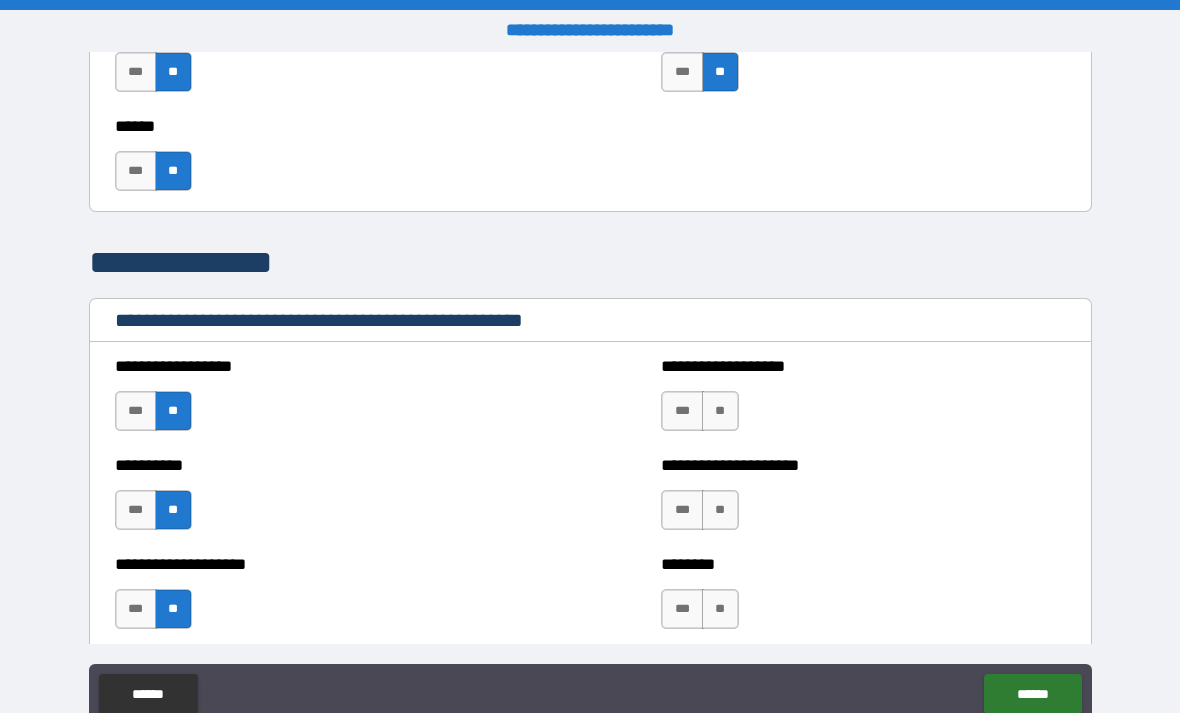 click on "**" at bounding box center (720, 411) 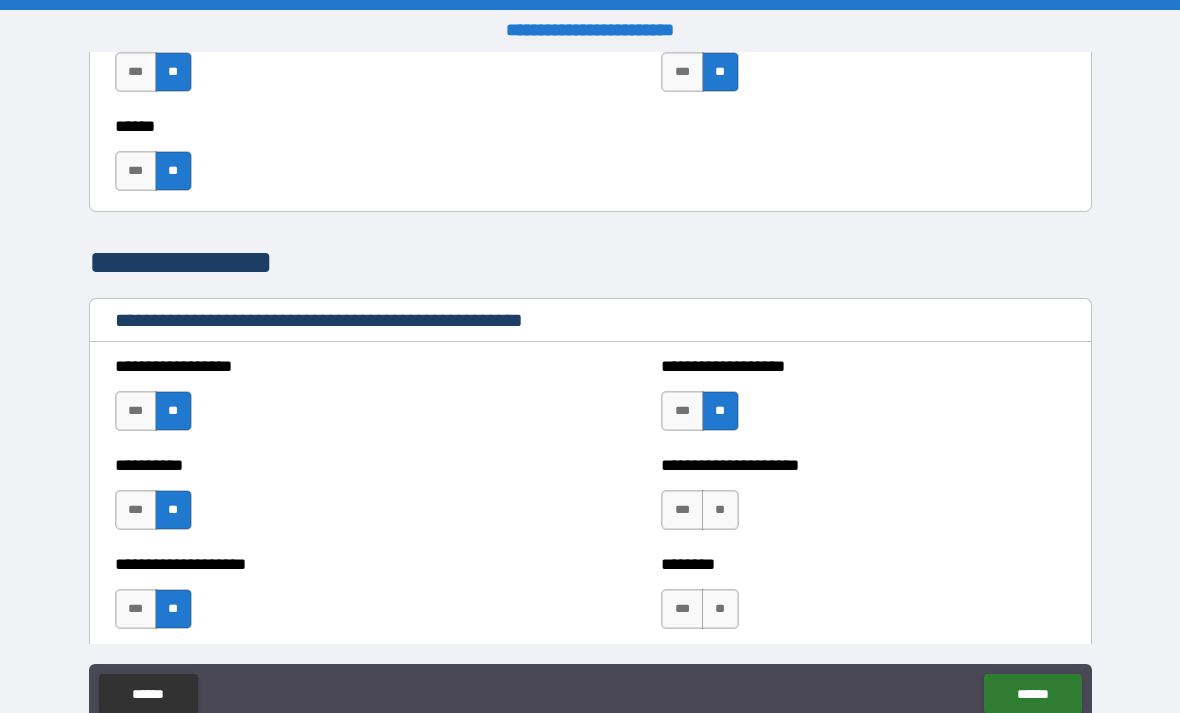 click on "**" at bounding box center (720, 510) 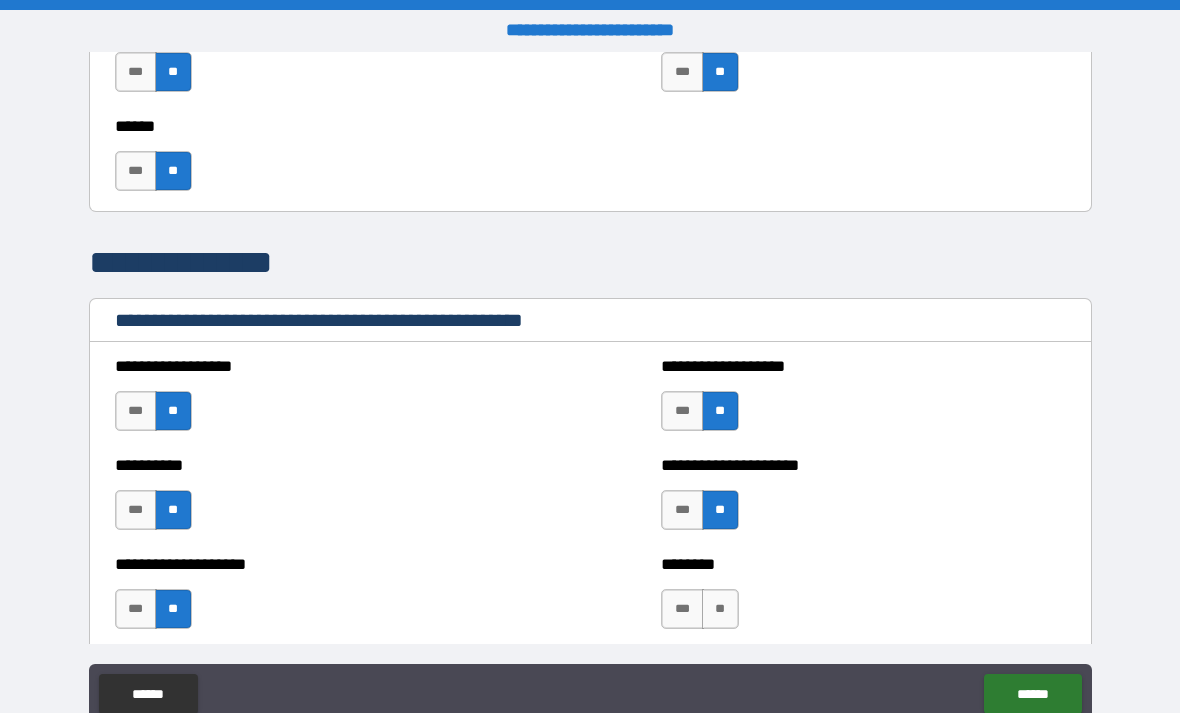 click on "**" at bounding box center [720, 609] 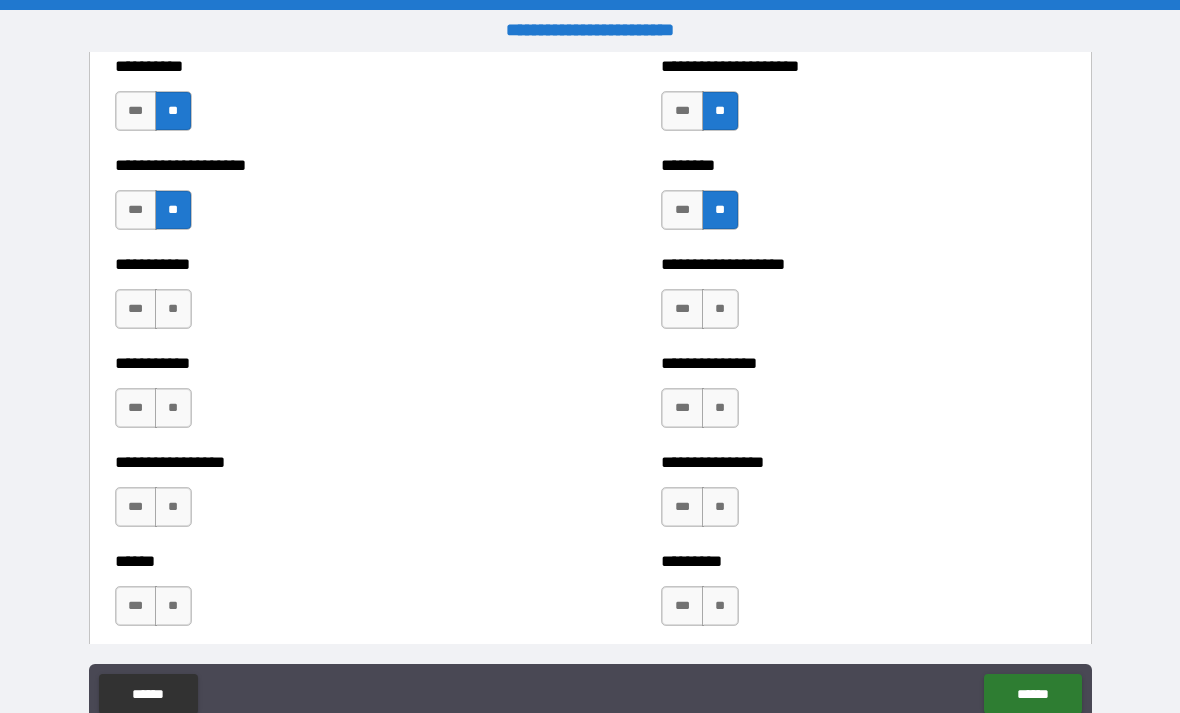 scroll, scrollTop: 2414, scrollLeft: 0, axis: vertical 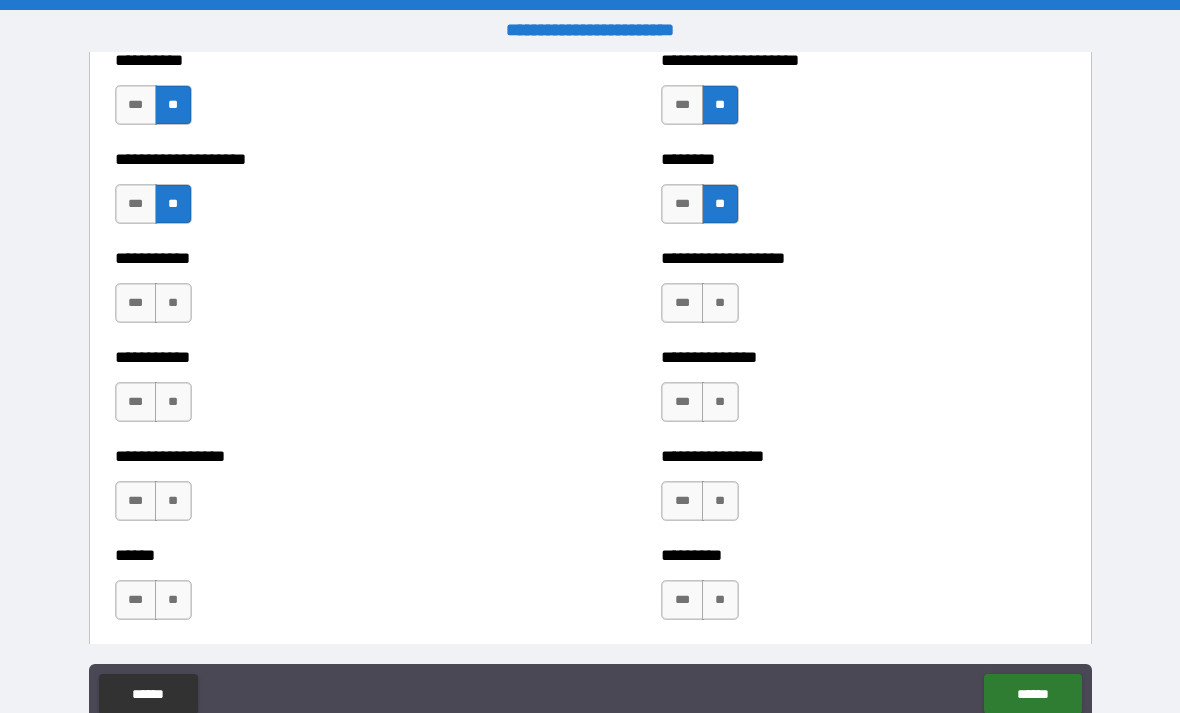 click on "**" at bounding box center (173, 303) 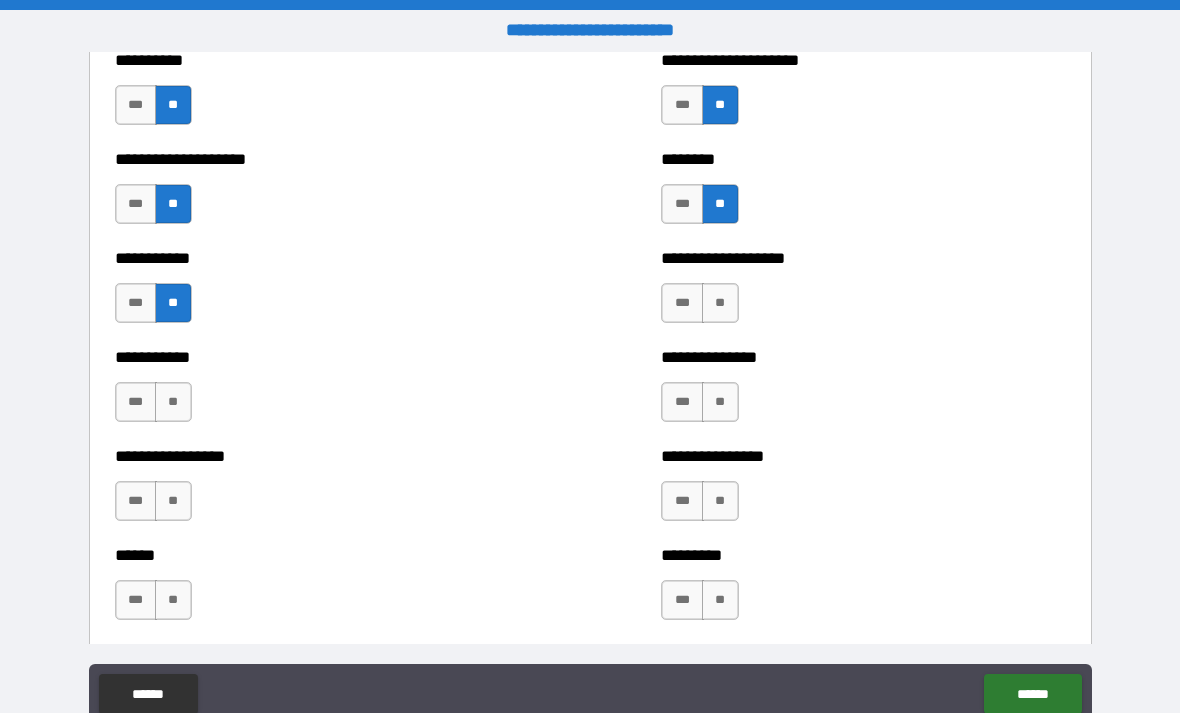 click on "**" at bounding box center [173, 402] 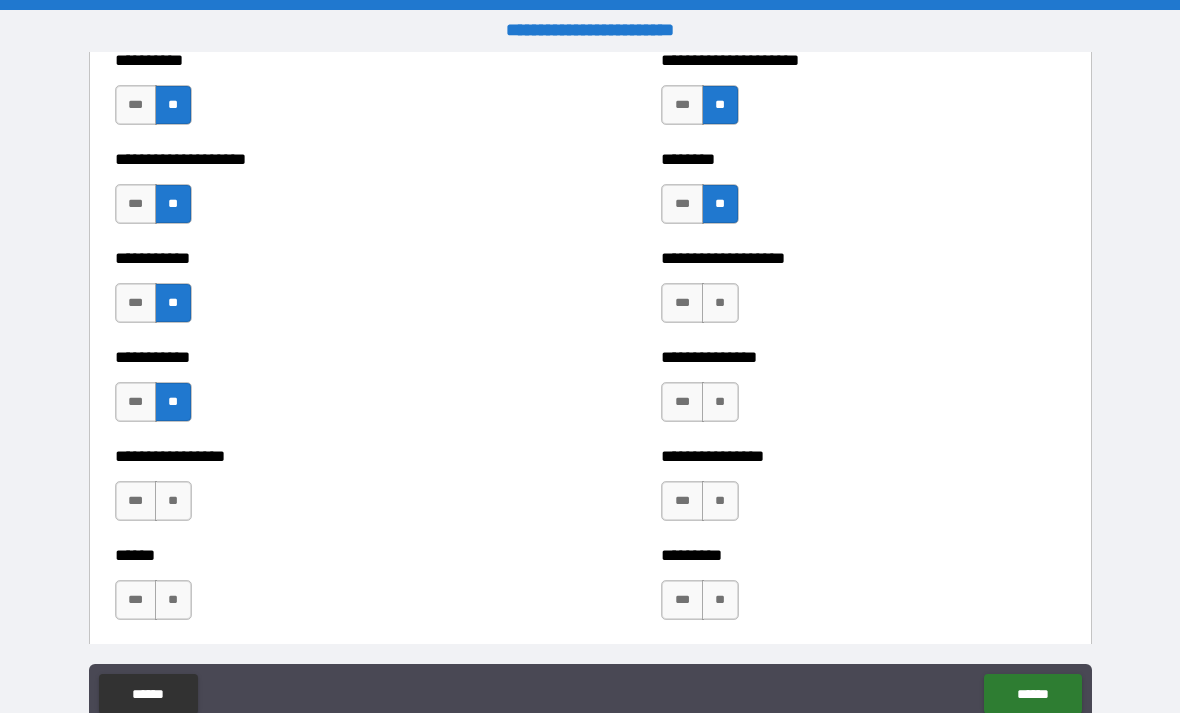 click on "**" at bounding box center (173, 501) 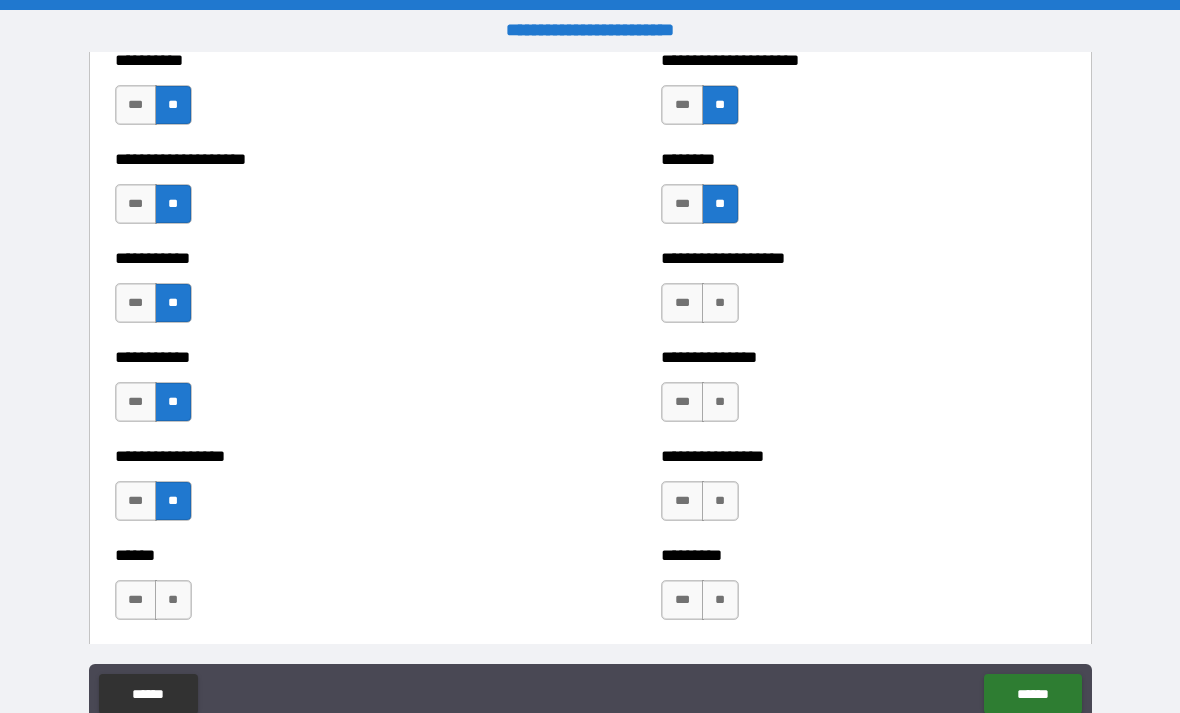 click on "**" at bounding box center [173, 600] 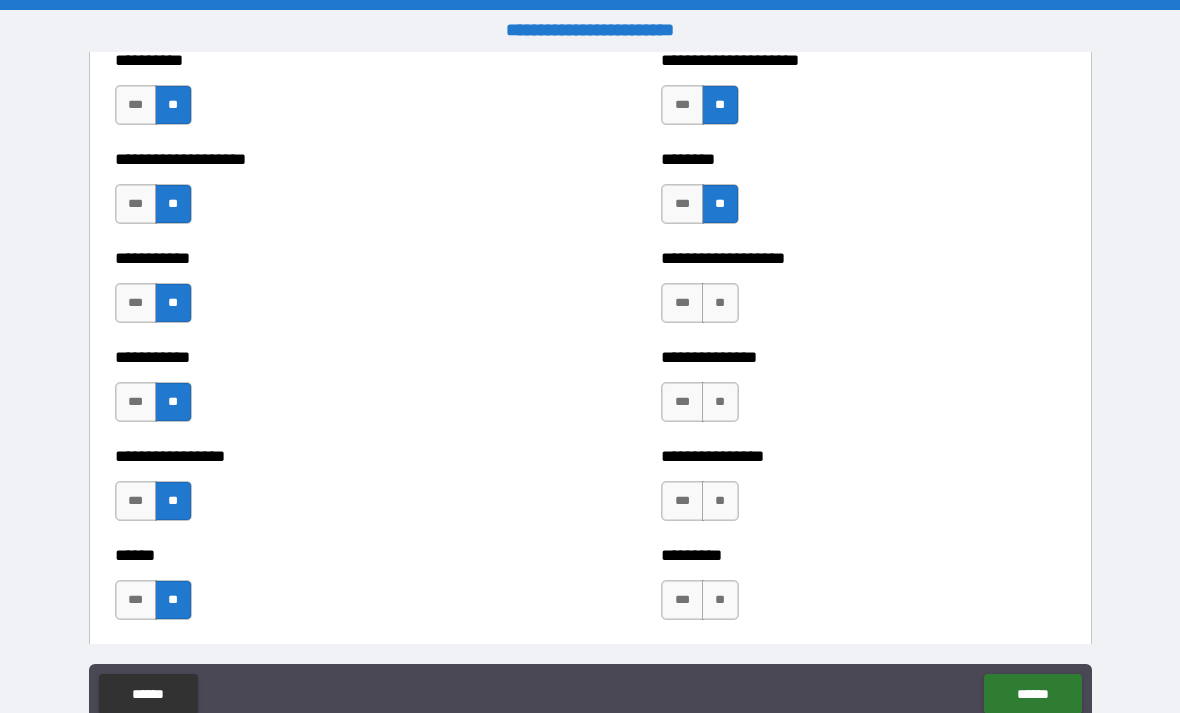 click on "**" at bounding box center (720, 303) 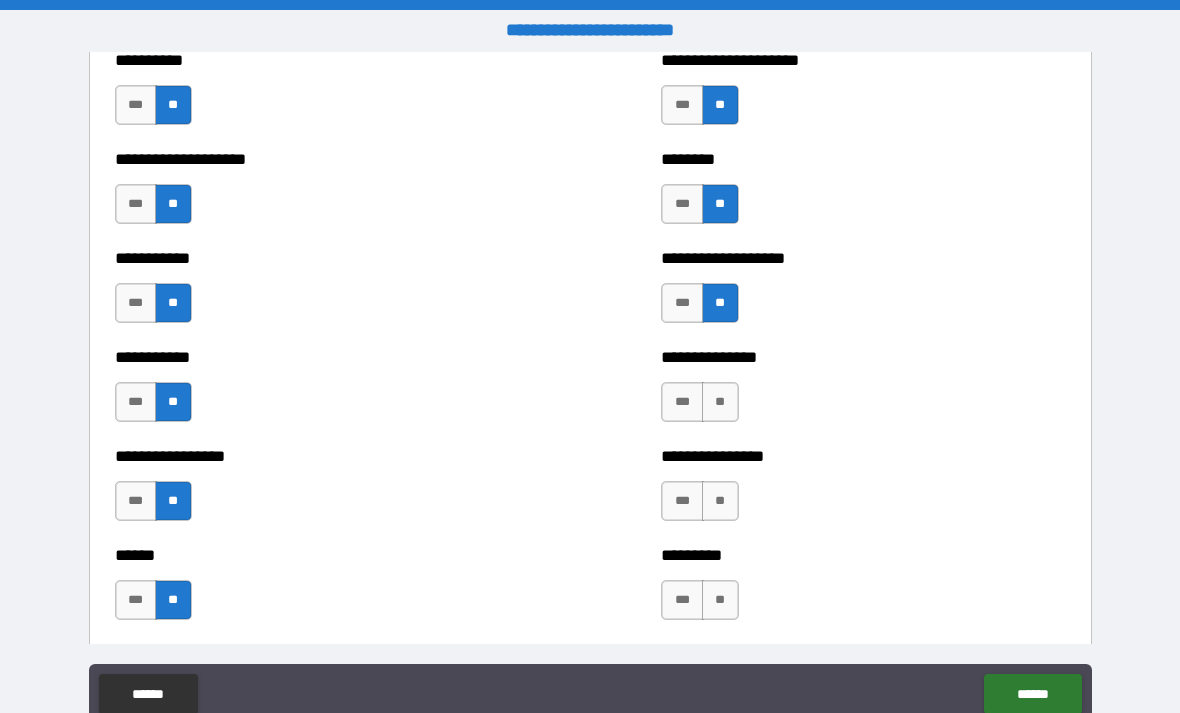 click on "**" at bounding box center [720, 402] 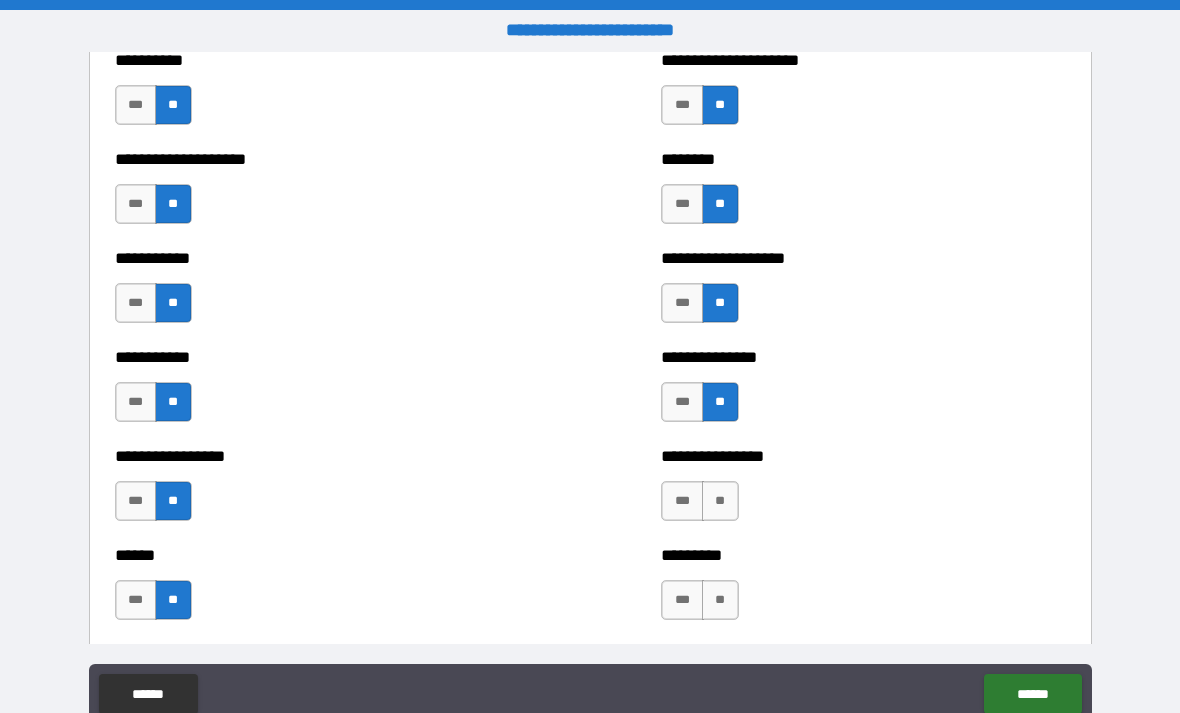click on "**" at bounding box center (720, 501) 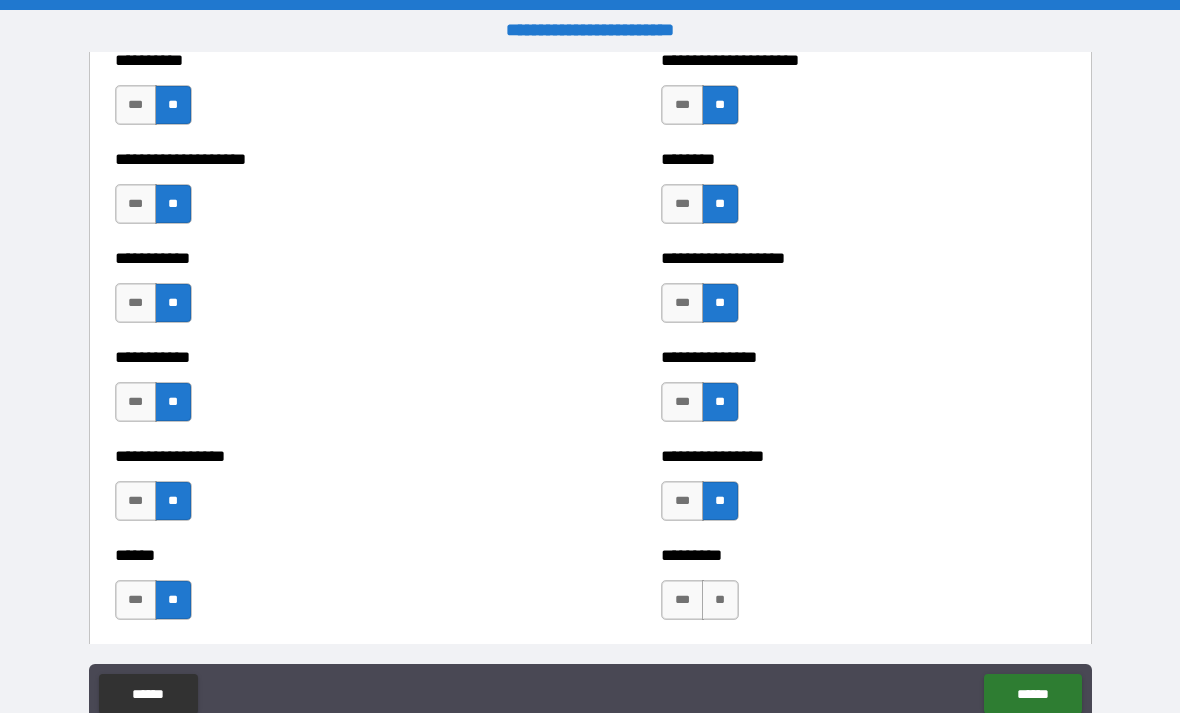 click on "**" at bounding box center [720, 600] 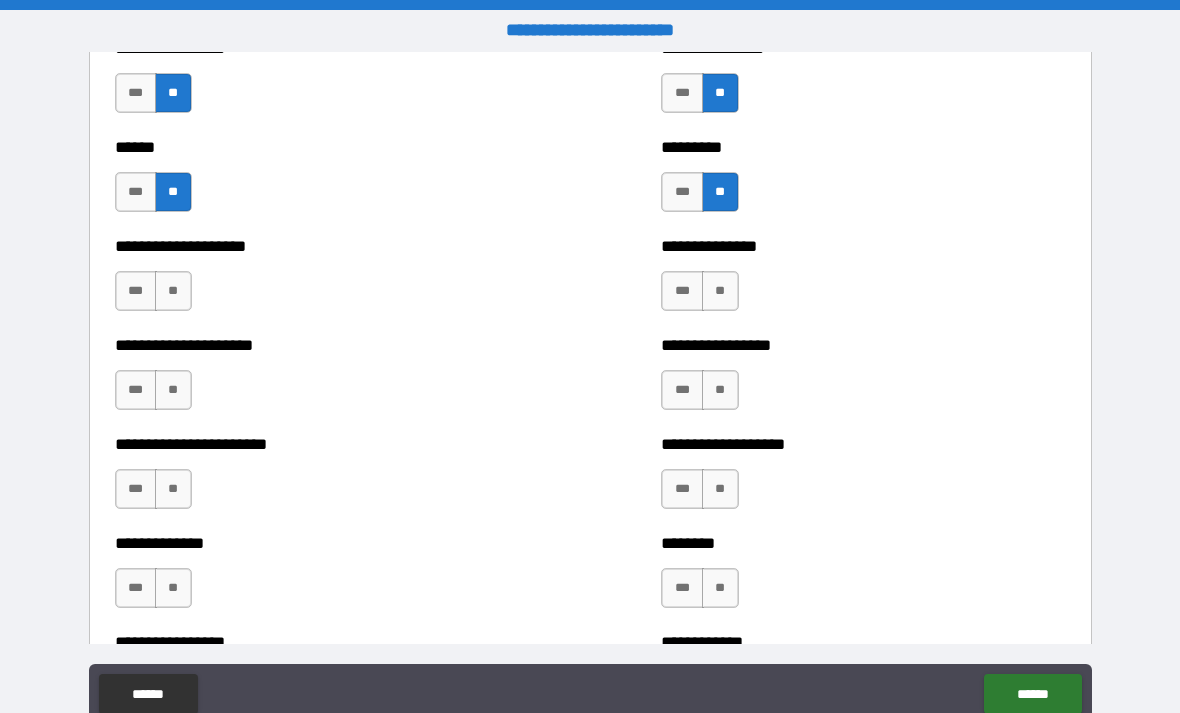 scroll, scrollTop: 2850, scrollLeft: 0, axis: vertical 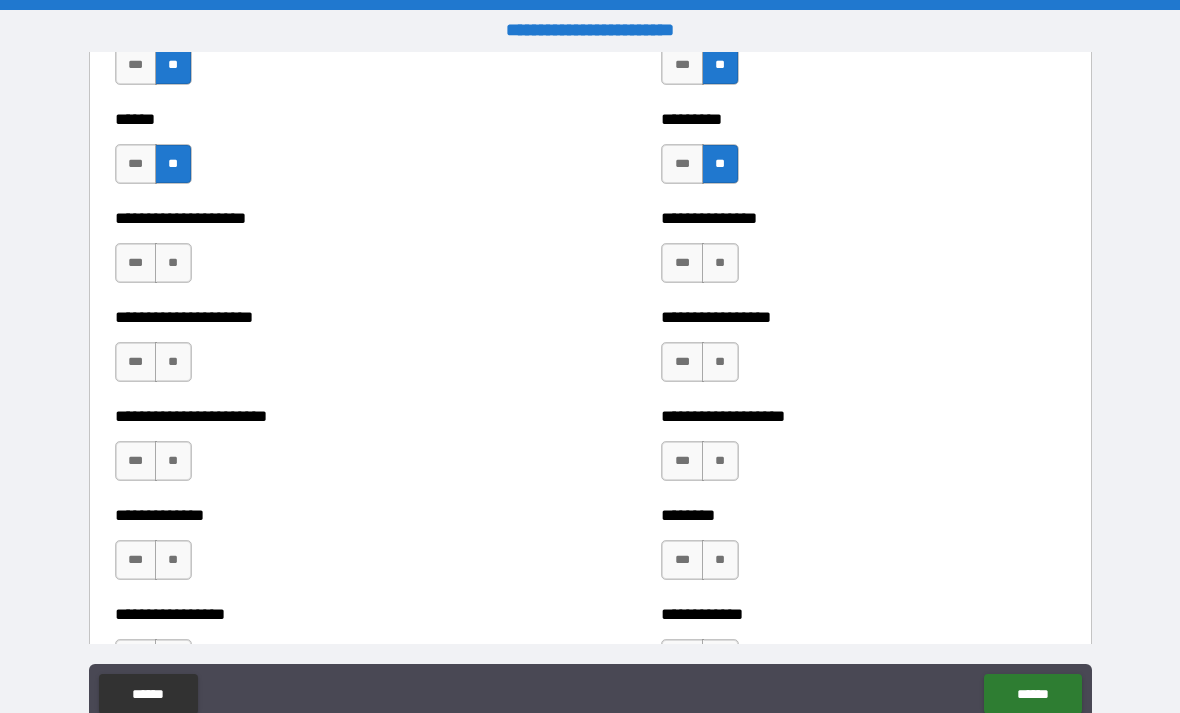 click on "**" at bounding box center [173, 263] 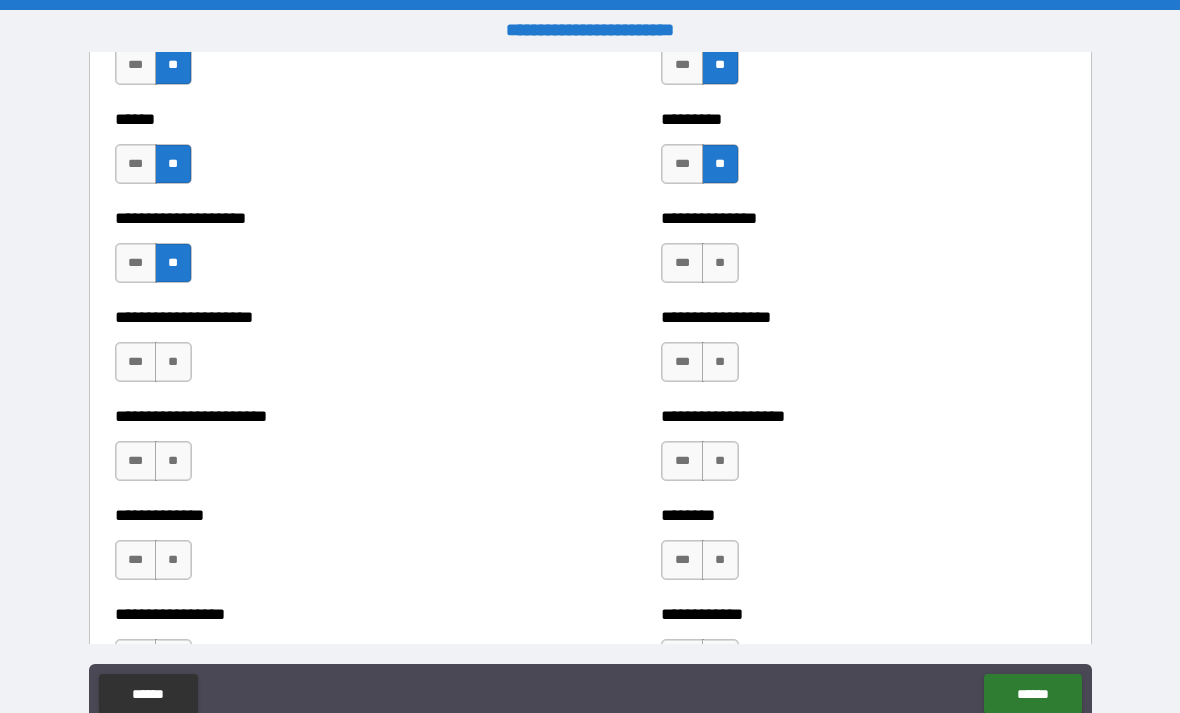 click on "**" at bounding box center (173, 362) 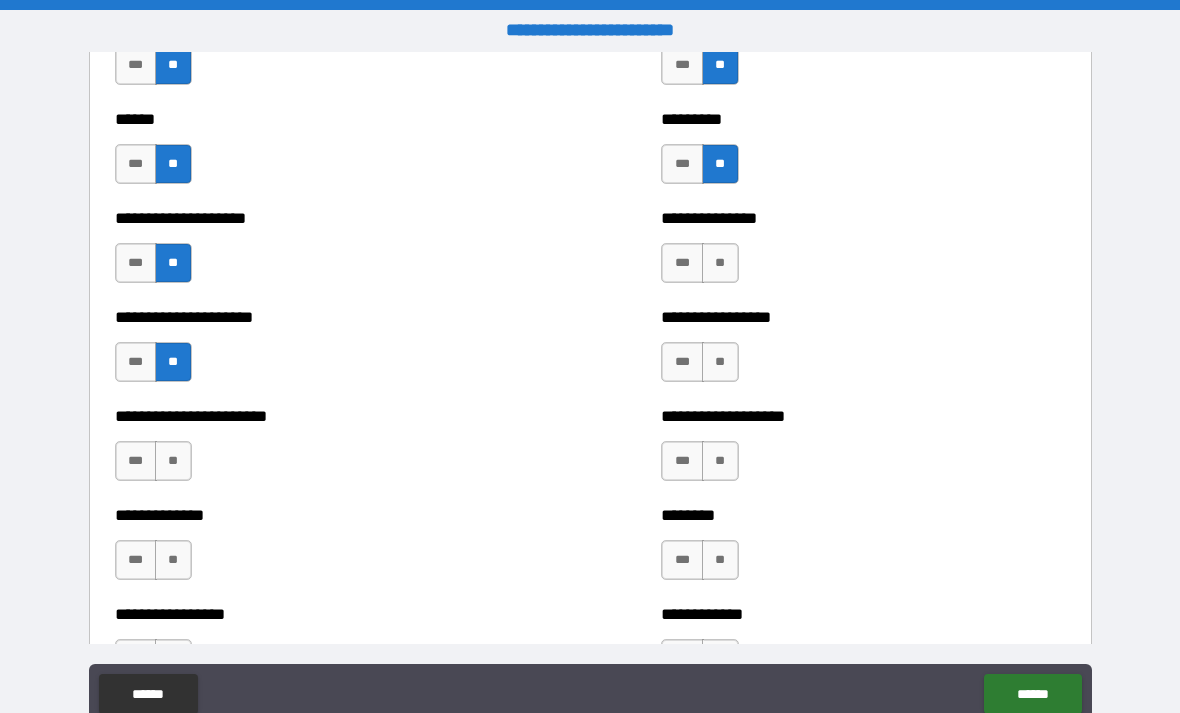 click on "**" at bounding box center [173, 461] 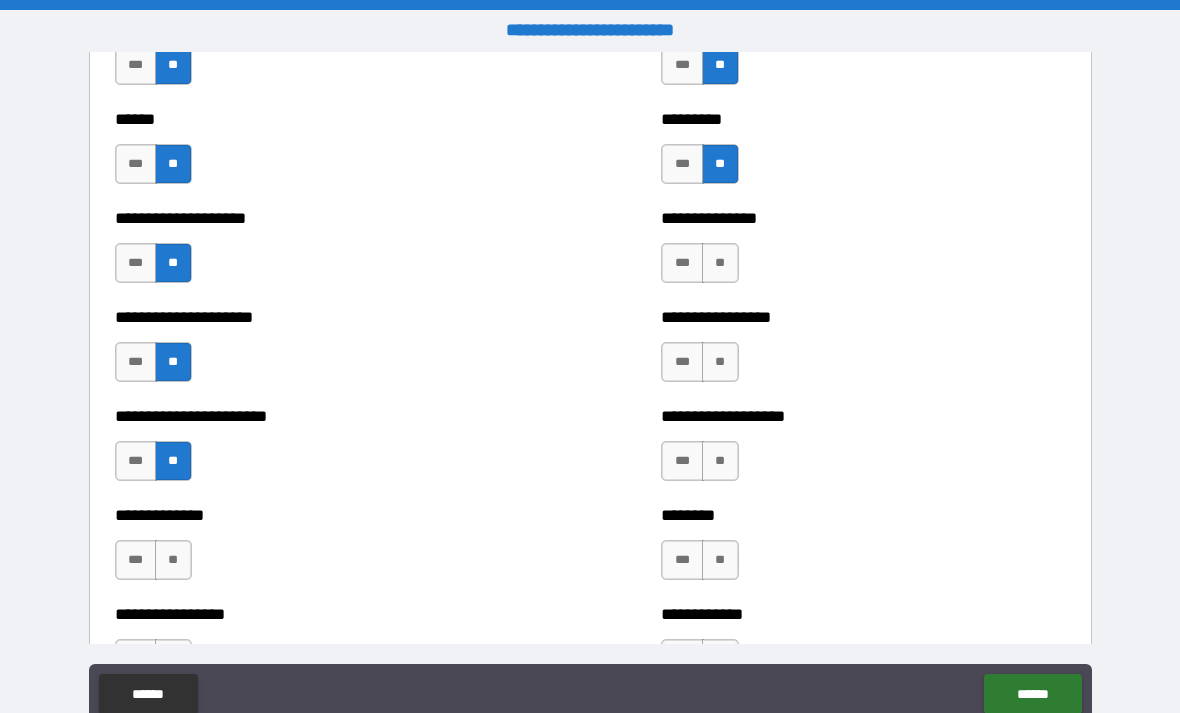click on "**" at bounding box center [173, 560] 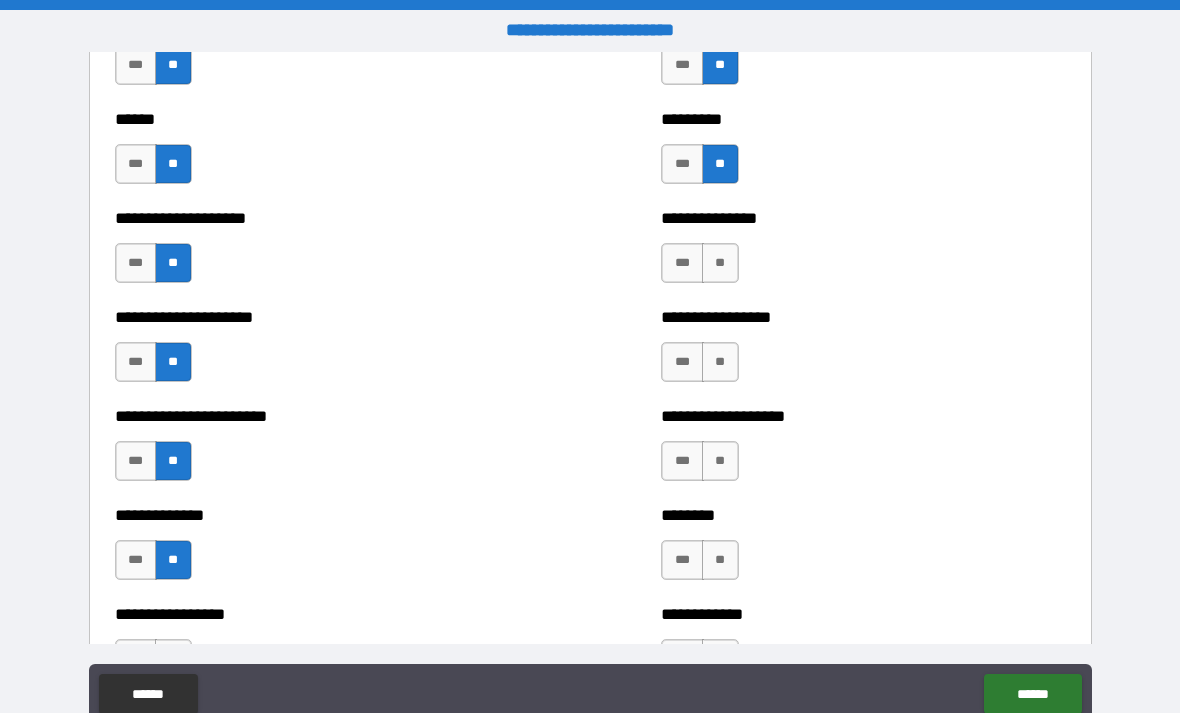 click on "**" at bounding box center (720, 263) 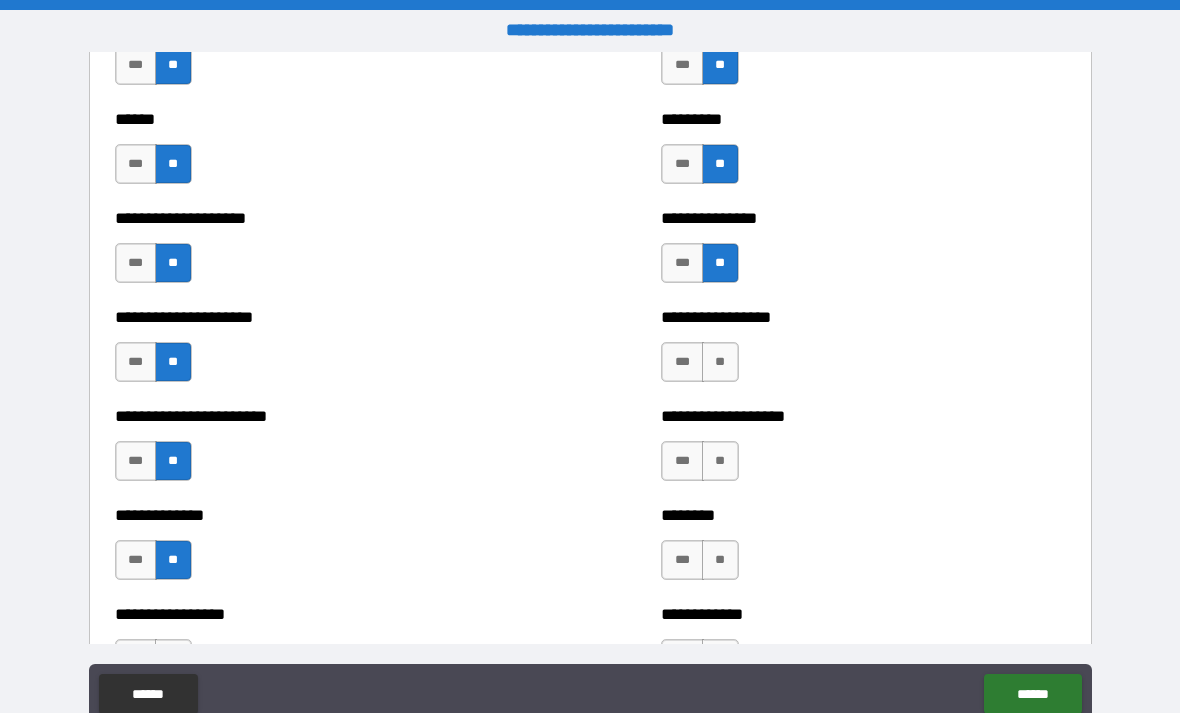 click on "**" at bounding box center [720, 362] 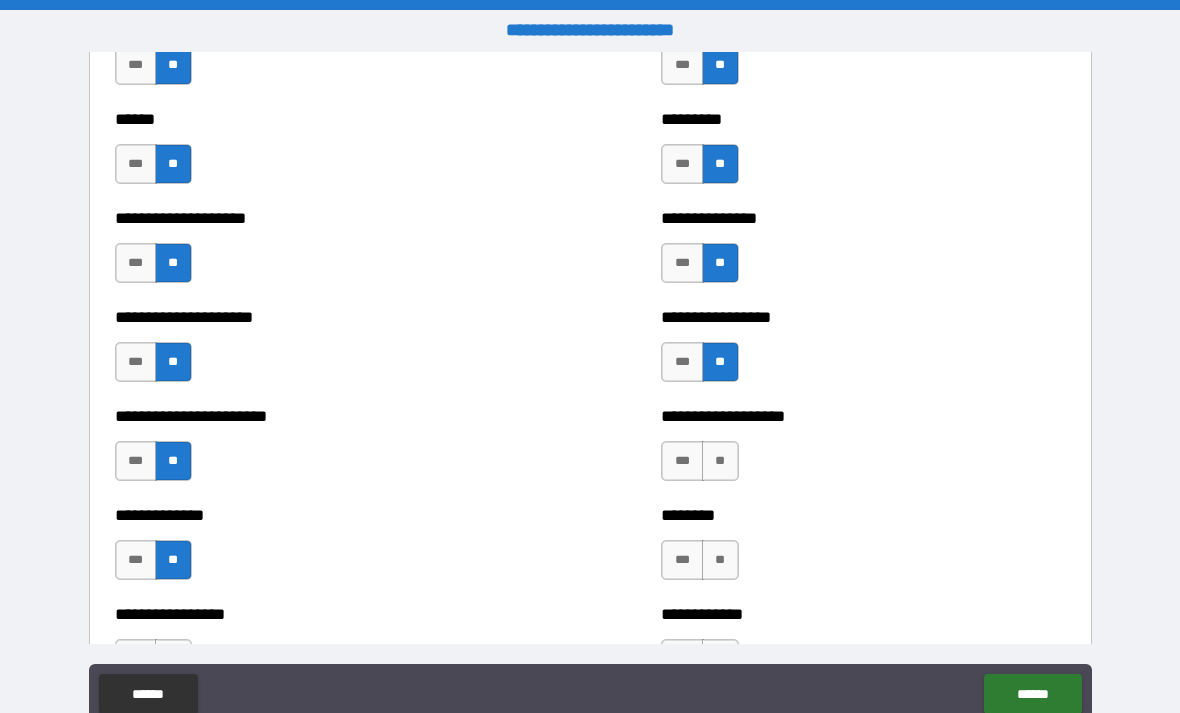 click on "**" at bounding box center (720, 461) 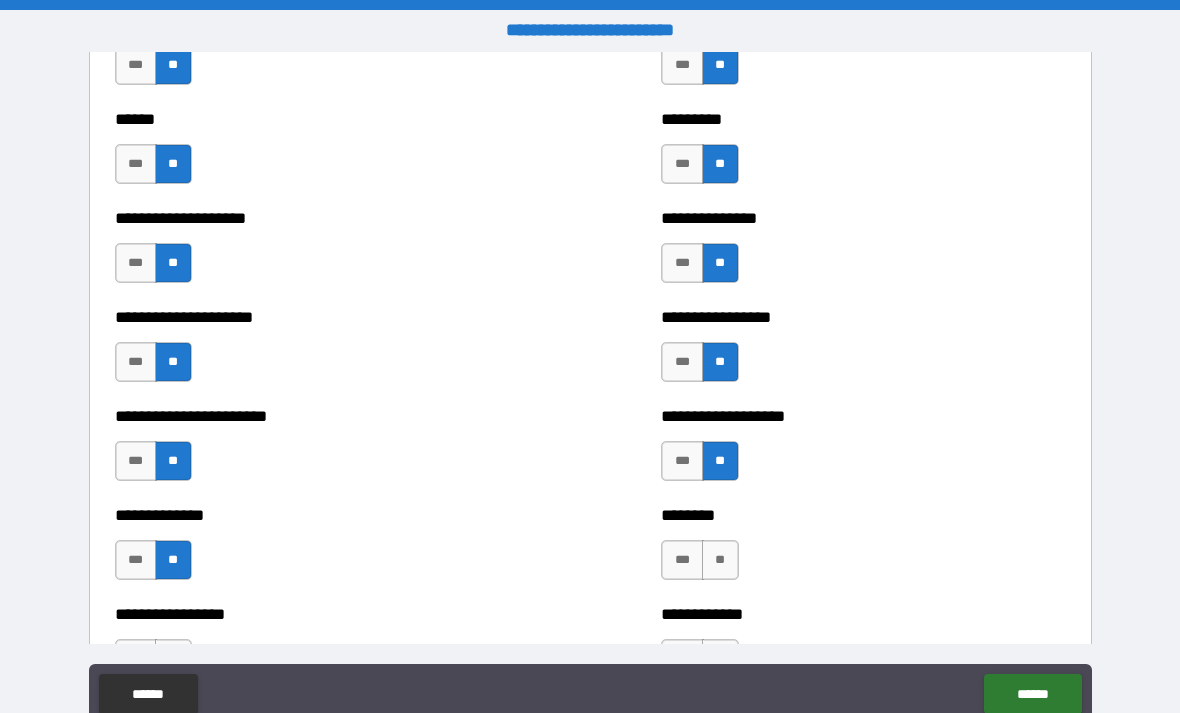 click on "**" at bounding box center (720, 560) 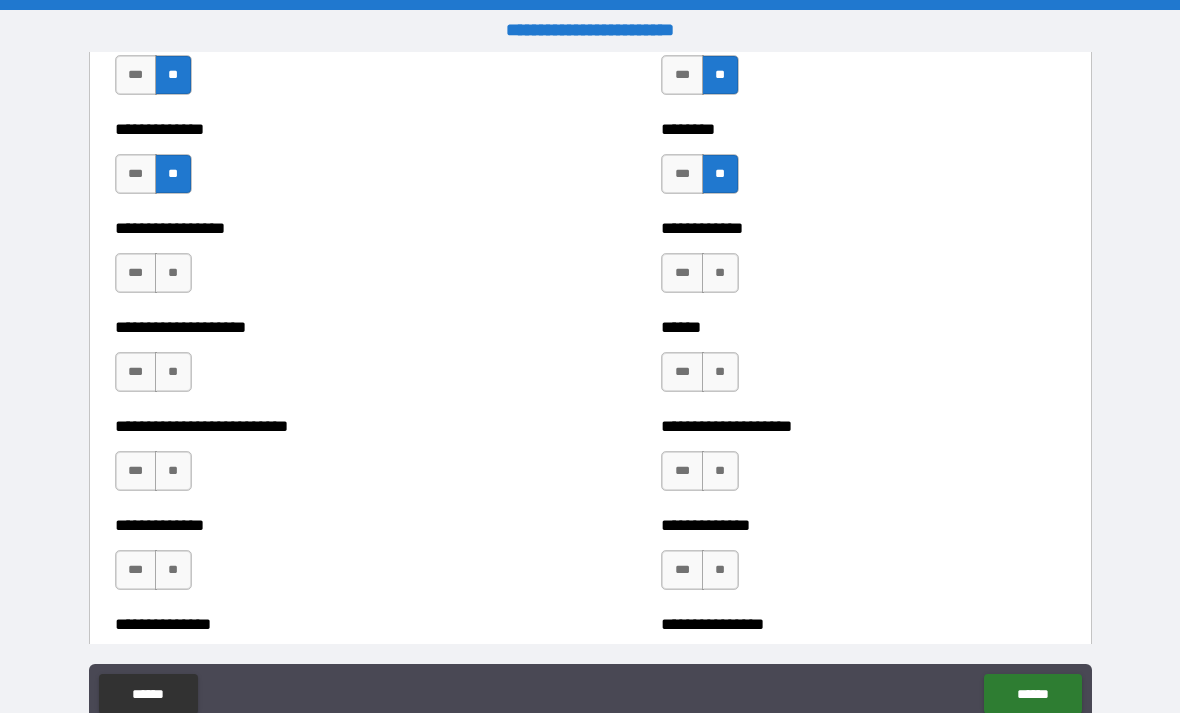 scroll, scrollTop: 3238, scrollLeft: 0, axis: vertical 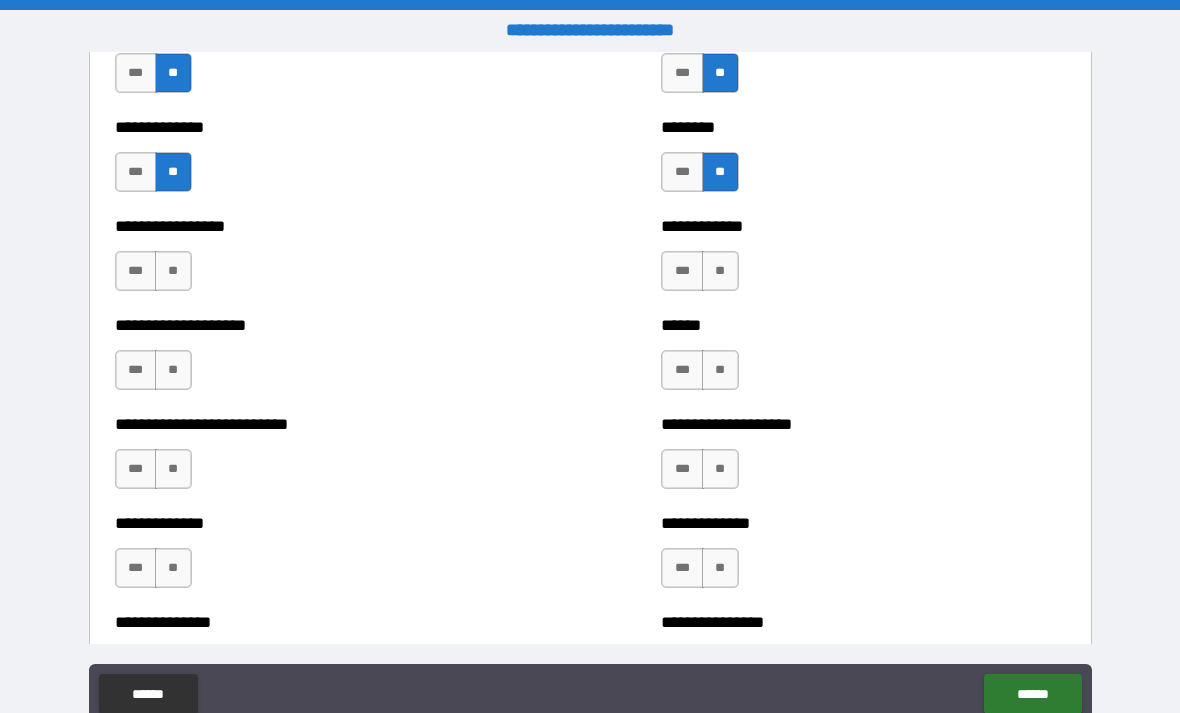 click on "**" at bounding box center [173, 271] 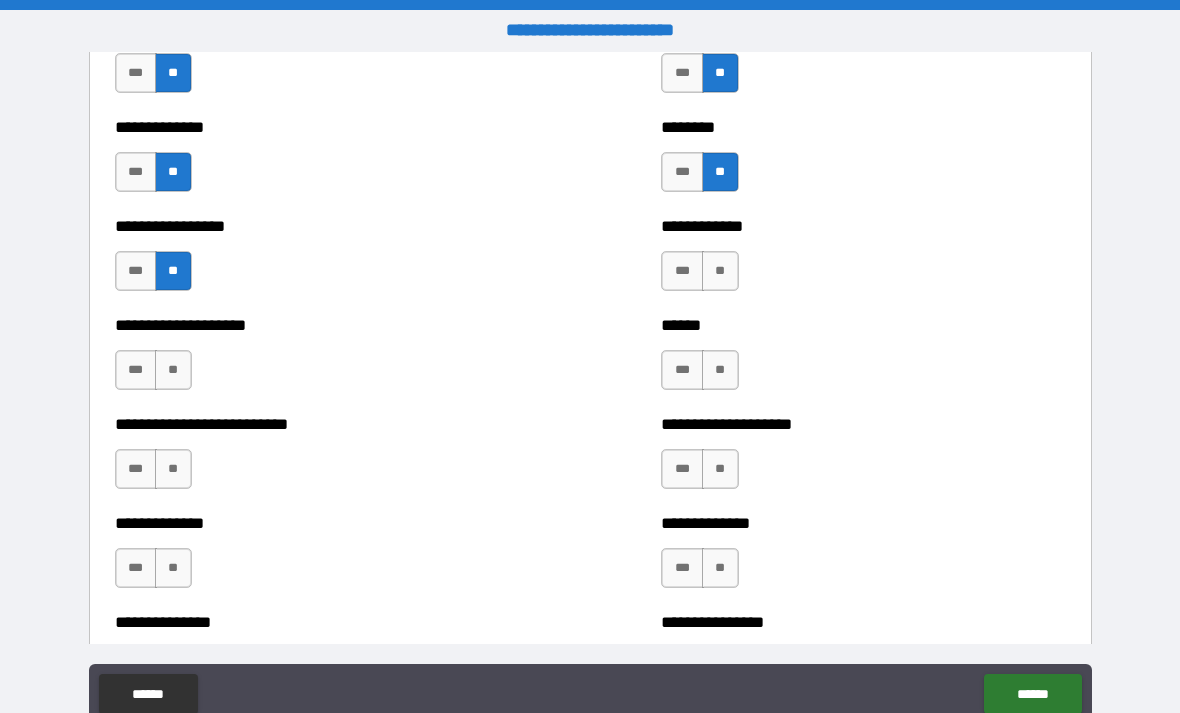 click on "**" at bounding box center (173, 370) 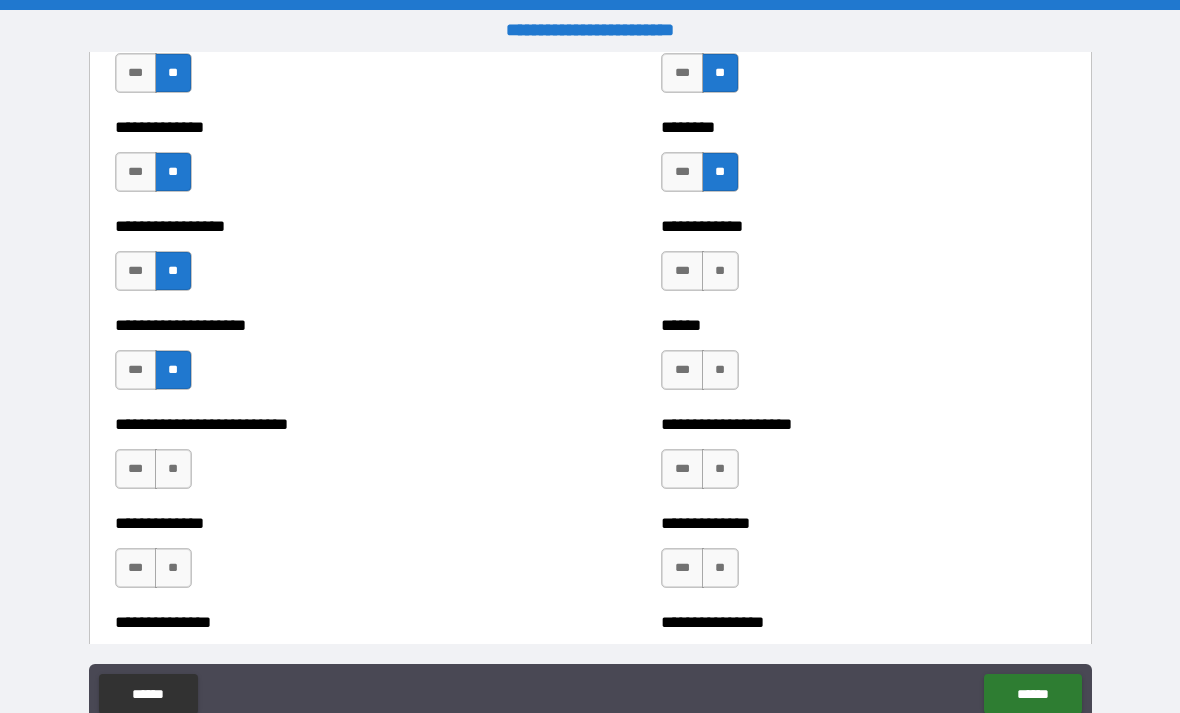 click on "**" at bounding box center [173, 469] 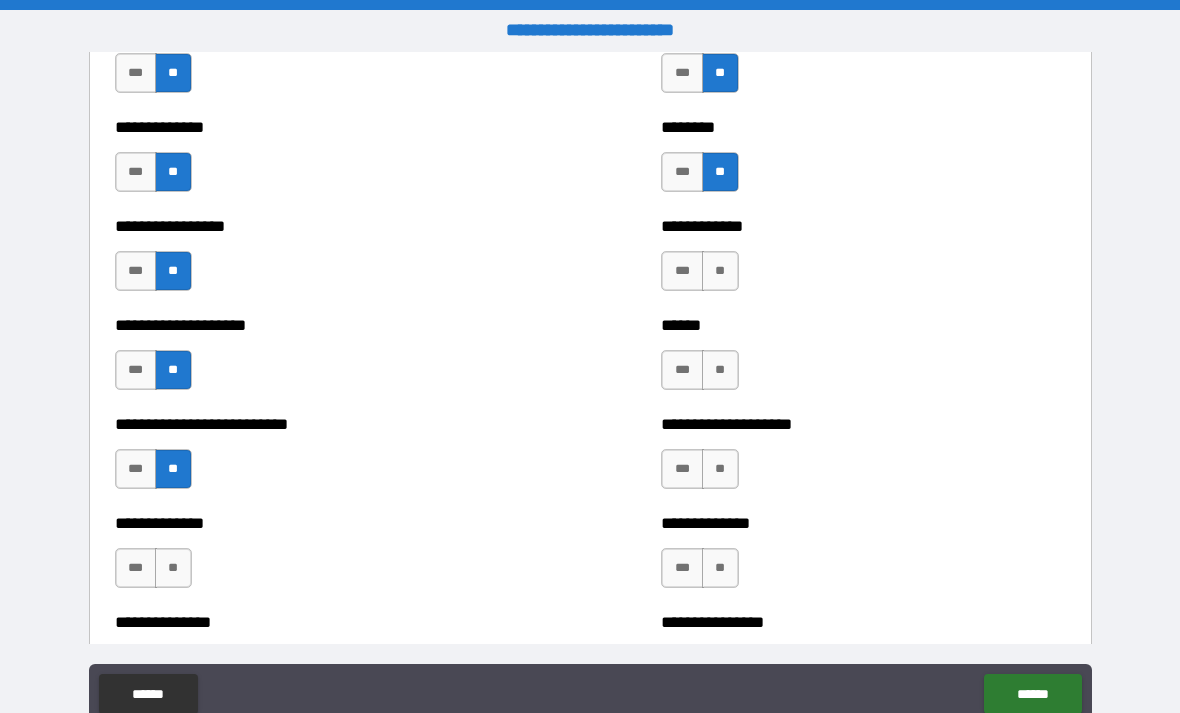 click on "**" at bounding box center (173, 568) 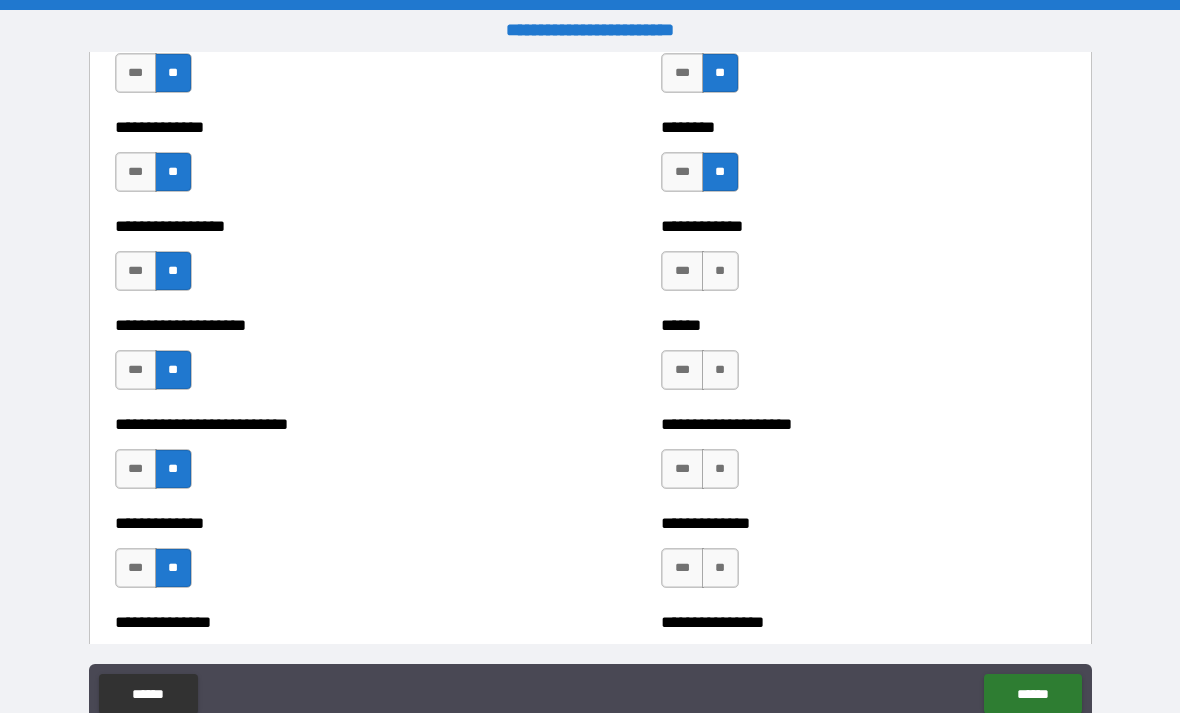 click on "**" at bounding box center (720, 271) 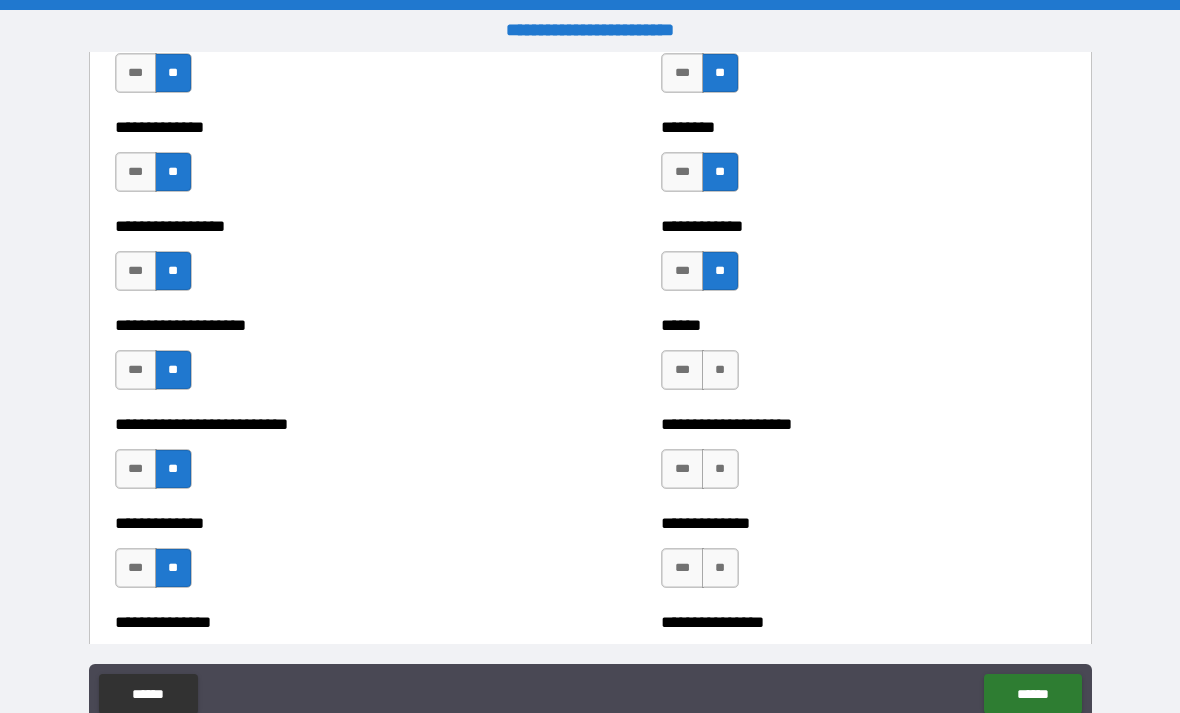 click on "**" at bounding box center [720, 370] 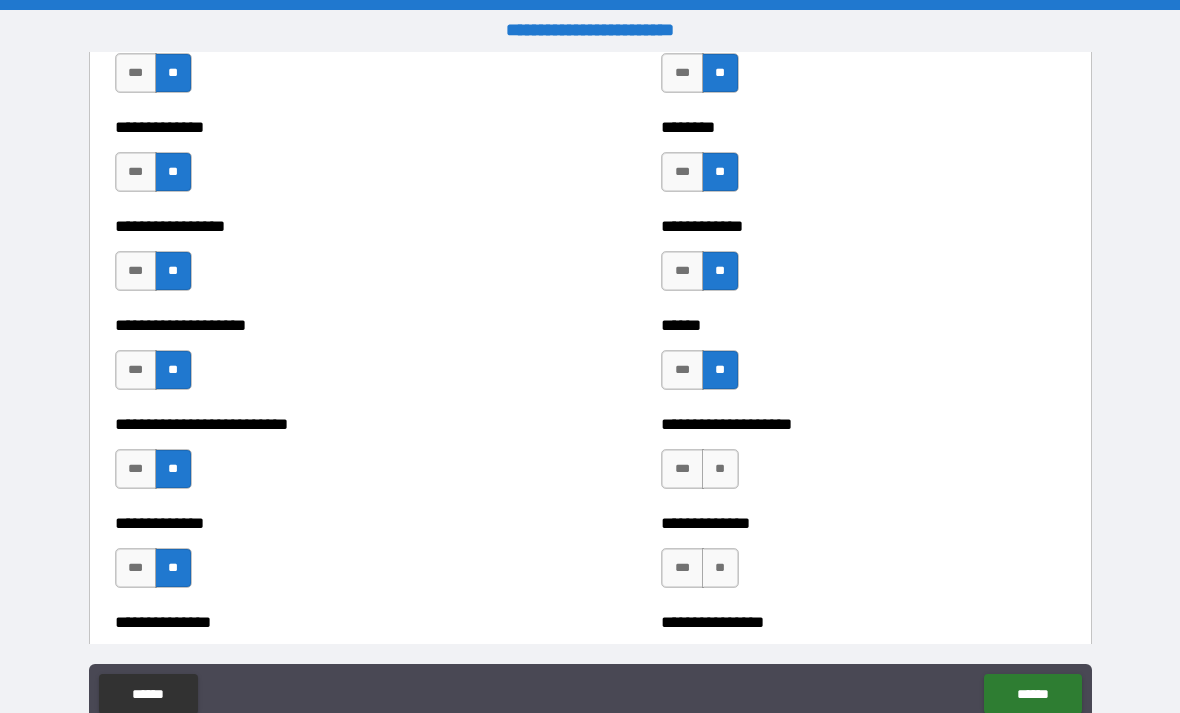 click on "**" at bounding box center (720, 469) 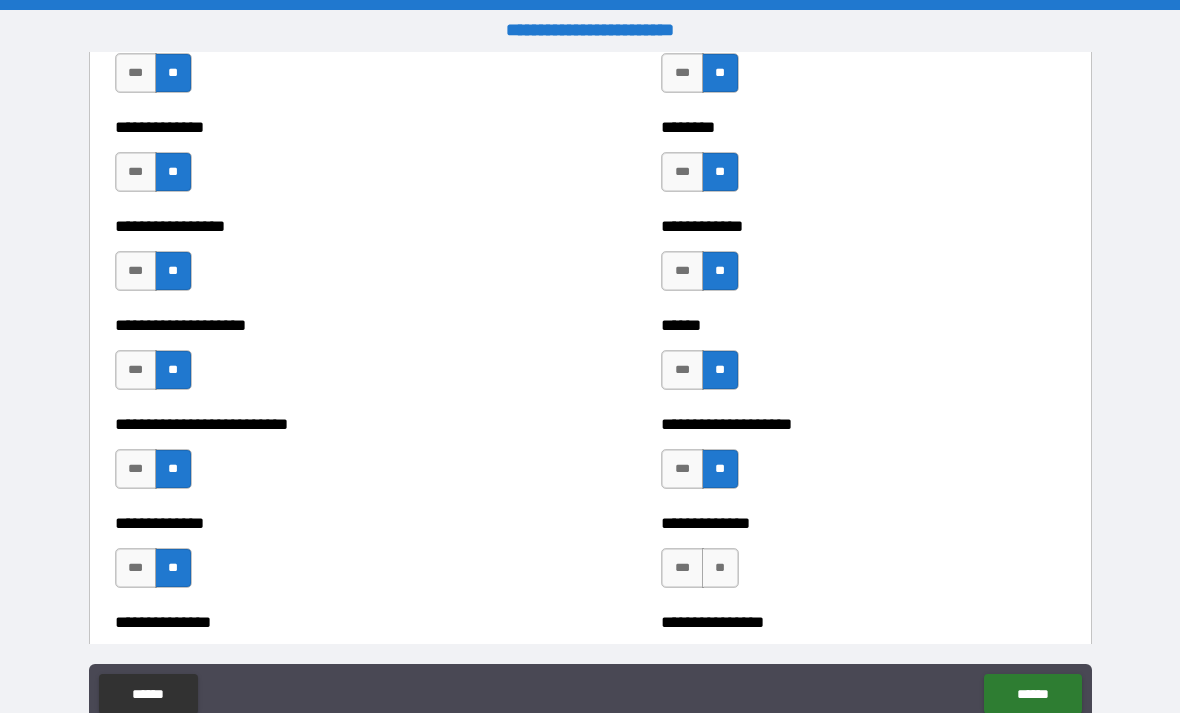 click on "**" at bounding box center (720, 568) 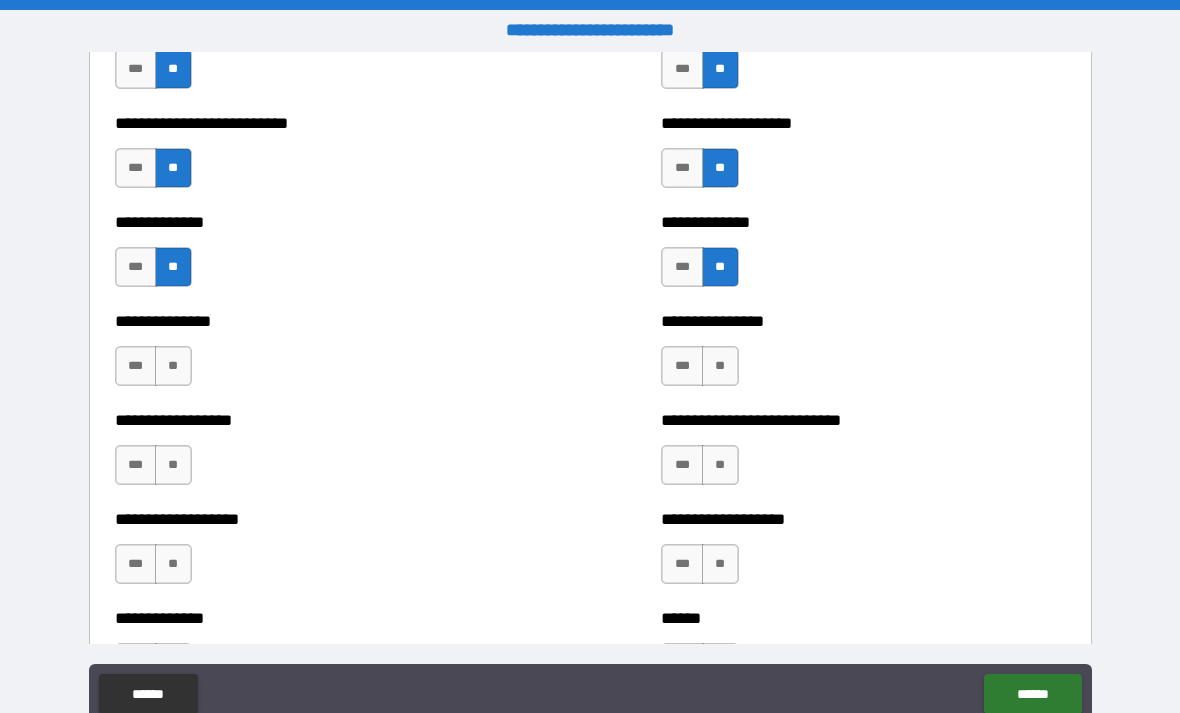 scroll, scrollTop: 3683, scrollLeft: 0, axis: vertical 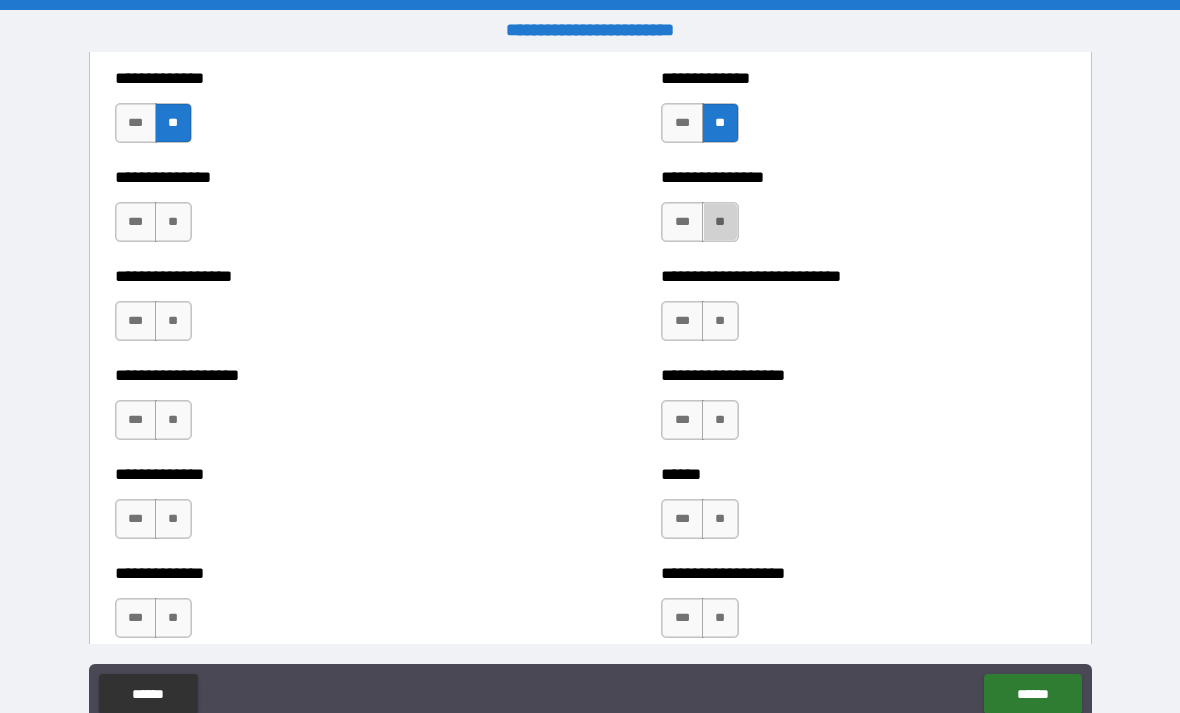 click on "**" at bounding box center (720, 222) 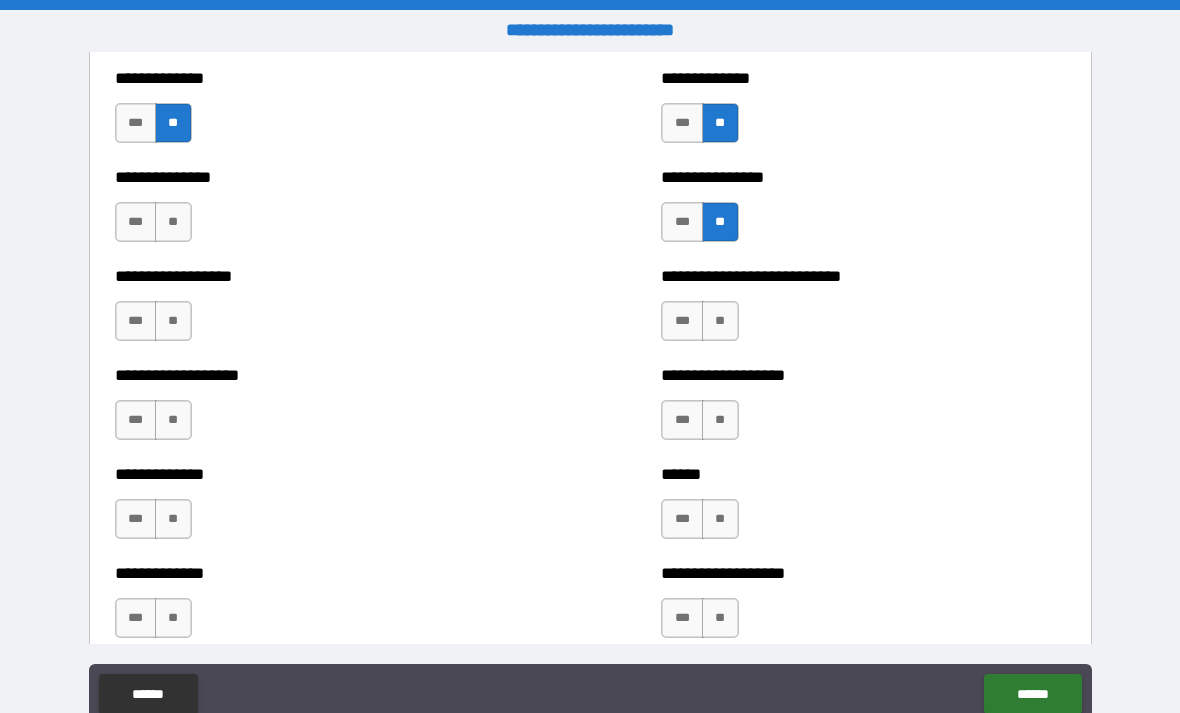click on "**" at bounding box center (720, 321) 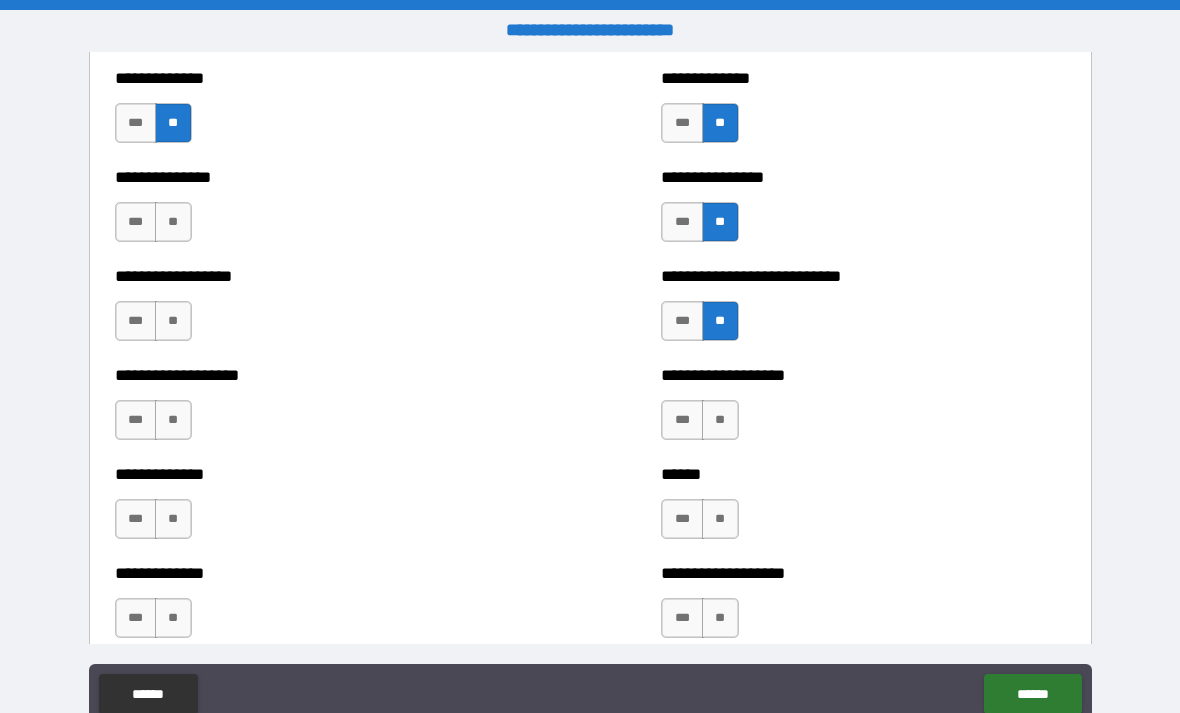 click on "**" at bounding box center [720, 420] 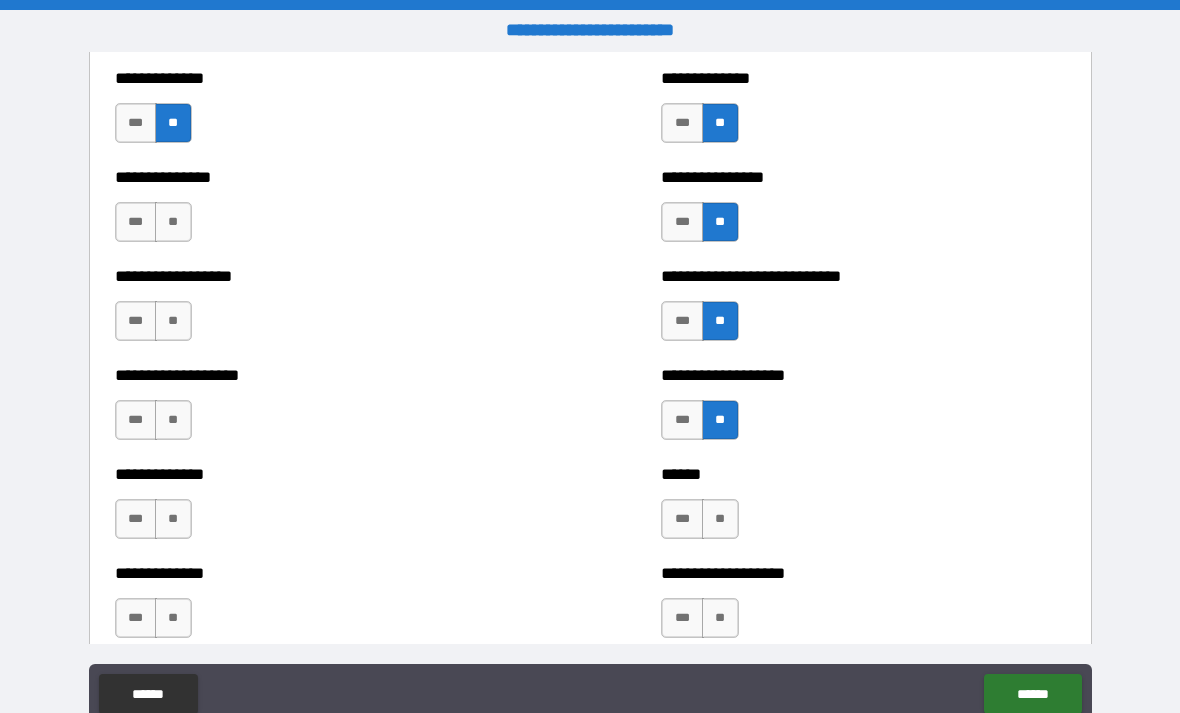 click on "**" at bounding box center [720, 519] 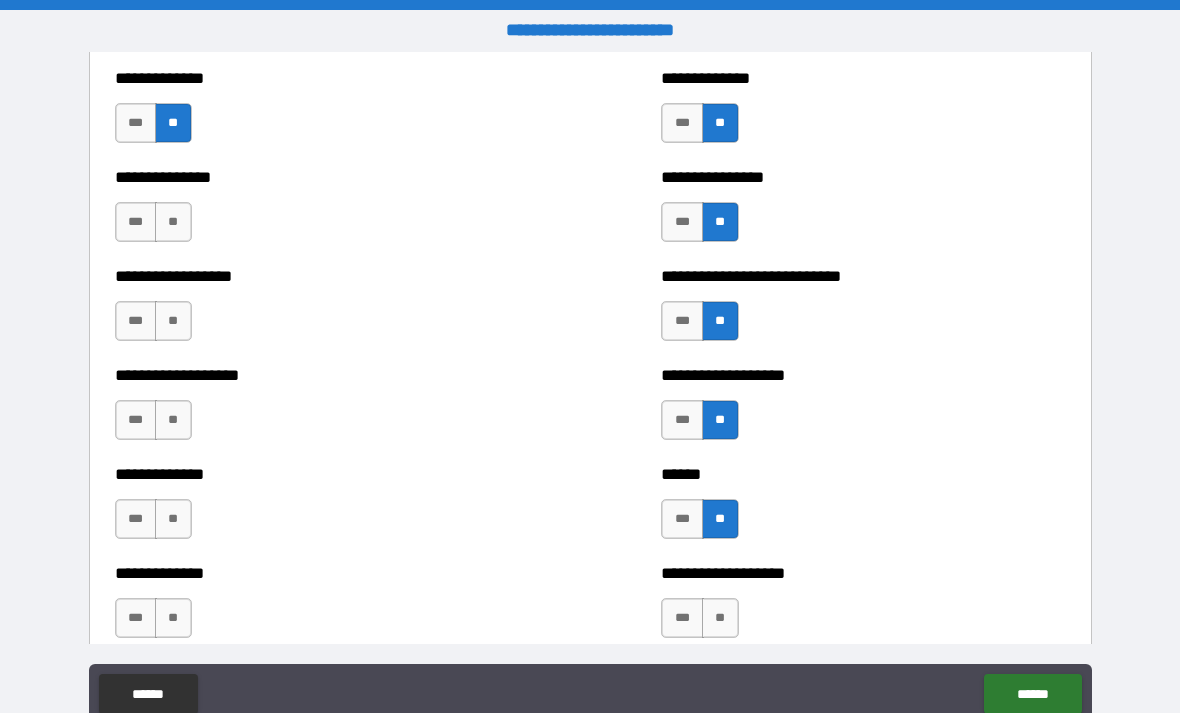 click on "**" at bounding box center [720, 618] 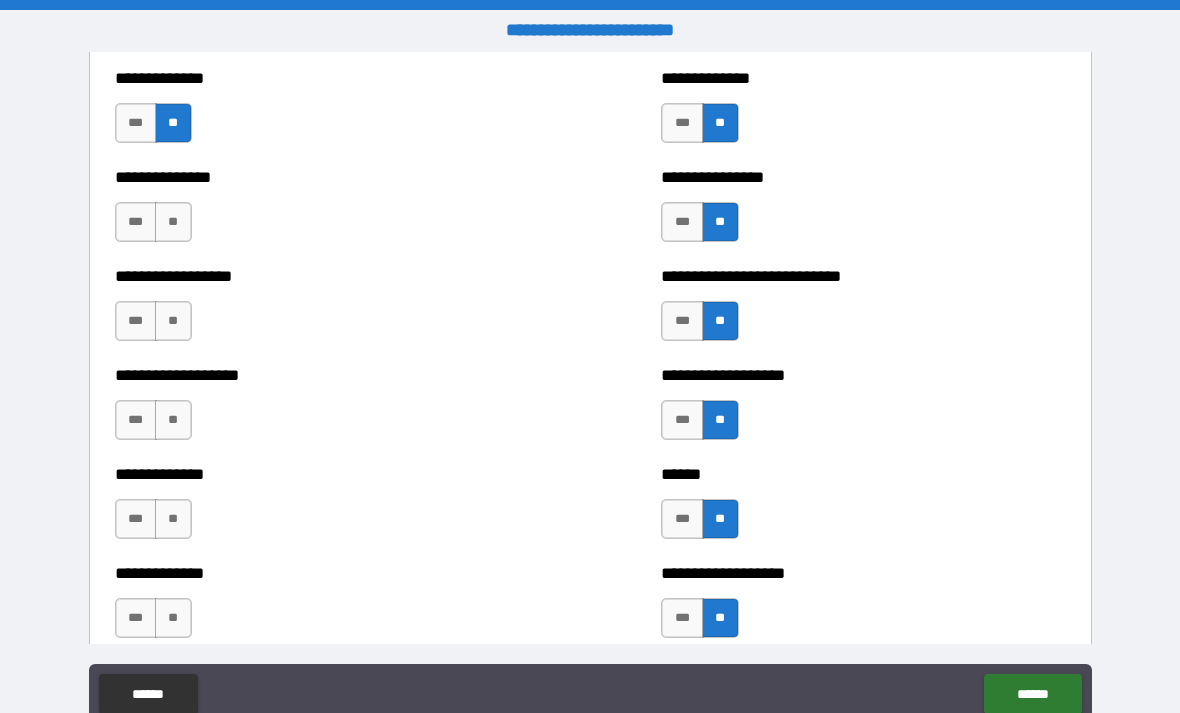 click on "**" at bounding box center (173, 618) 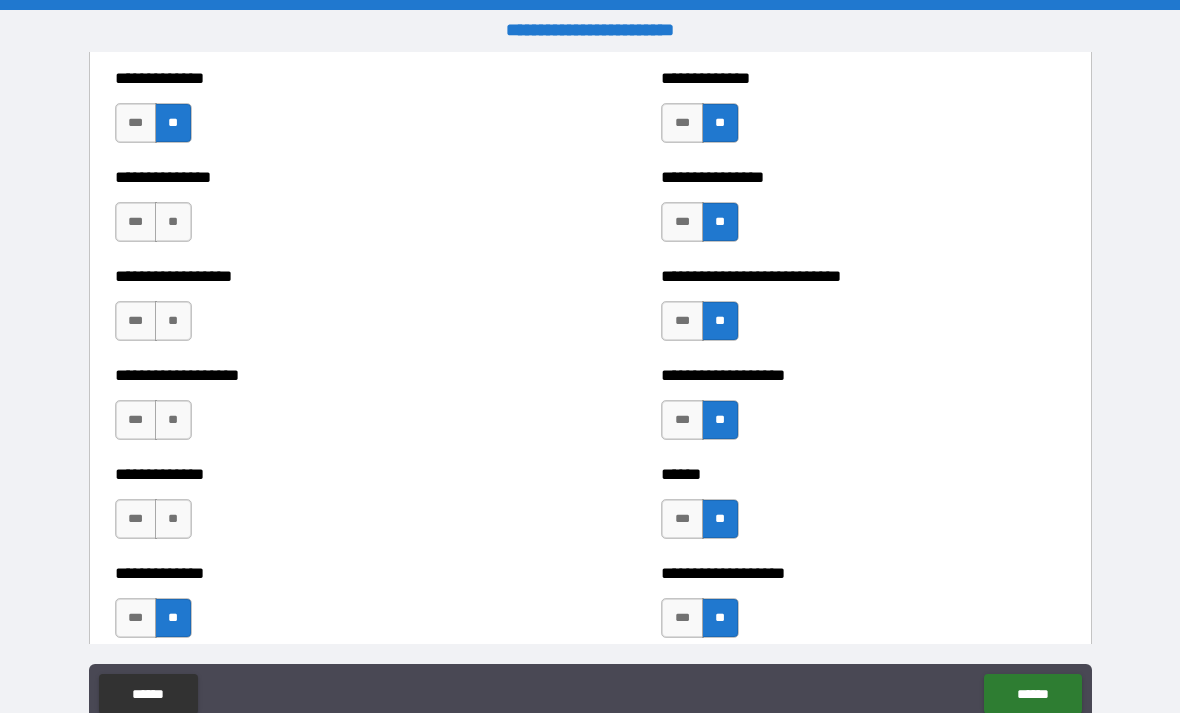click on "**" at bounding box center [173, 519] 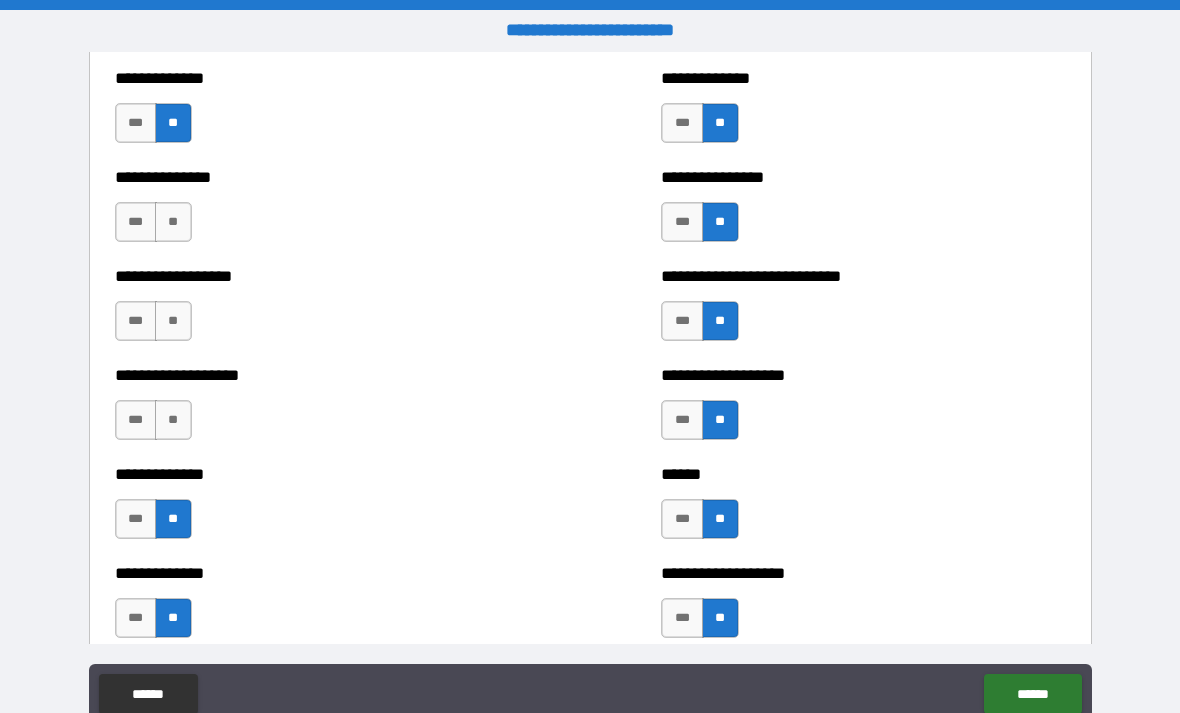click on "**" at bounding box center (173, 420) 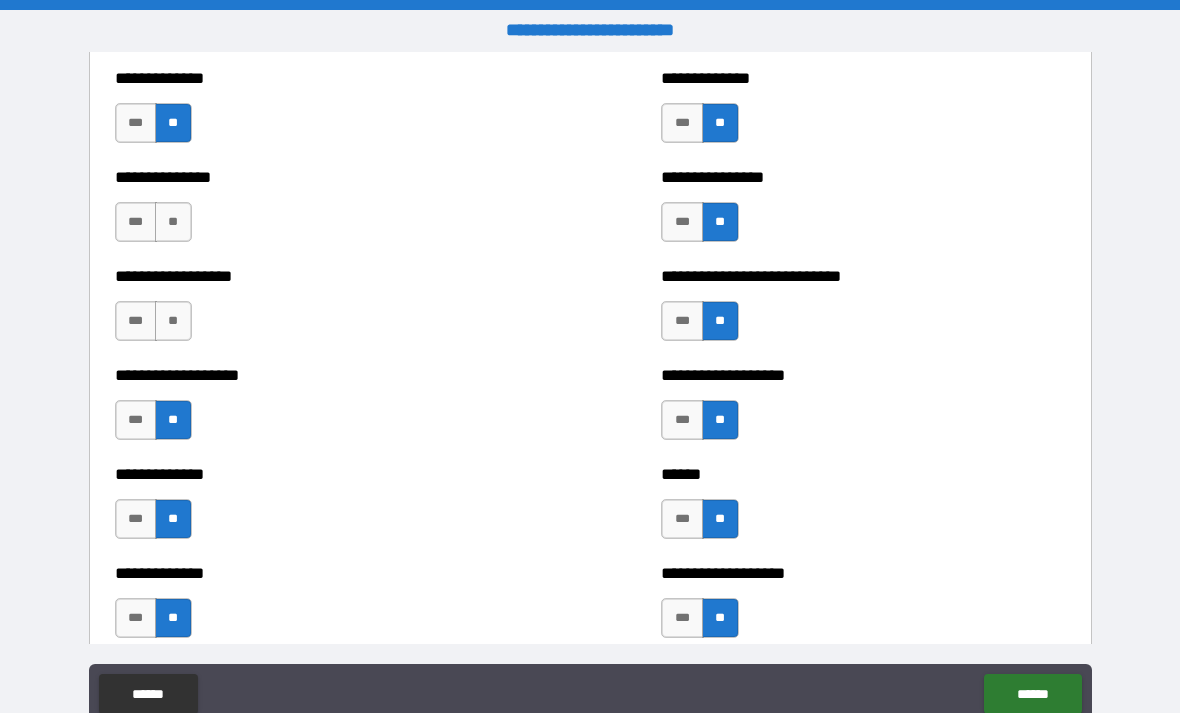 click on "**" at bounding box center (173, 321) 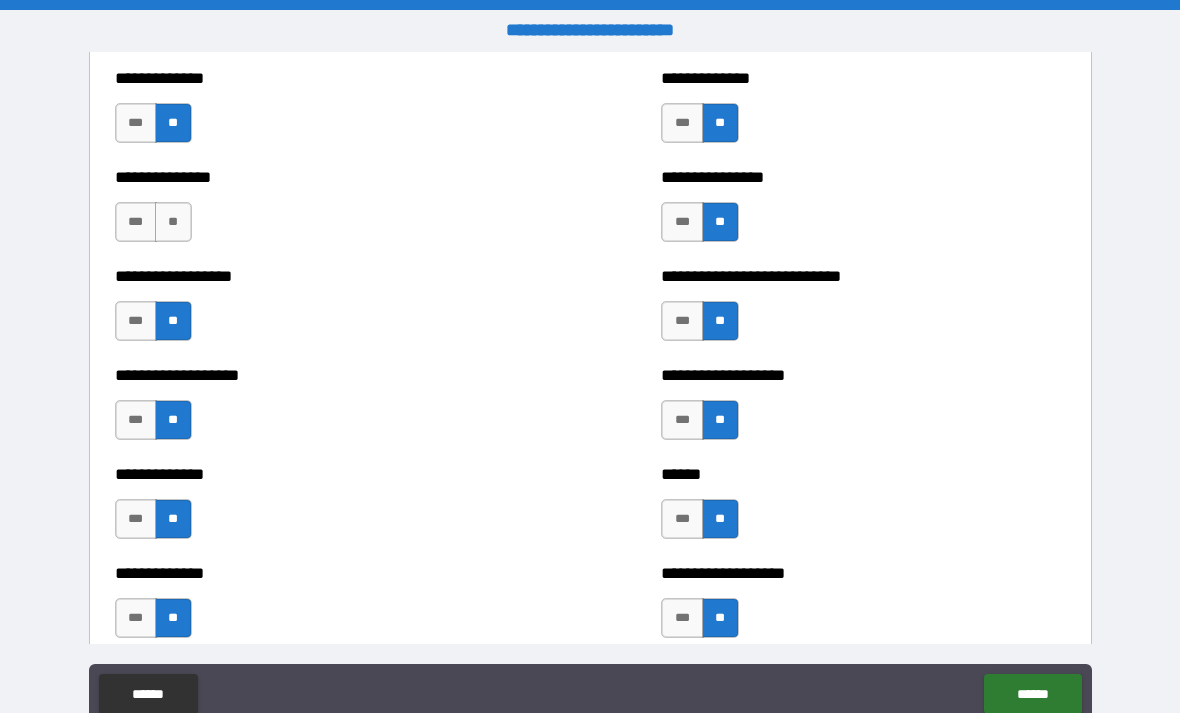 click on "**" at bounding box center [173, 222] 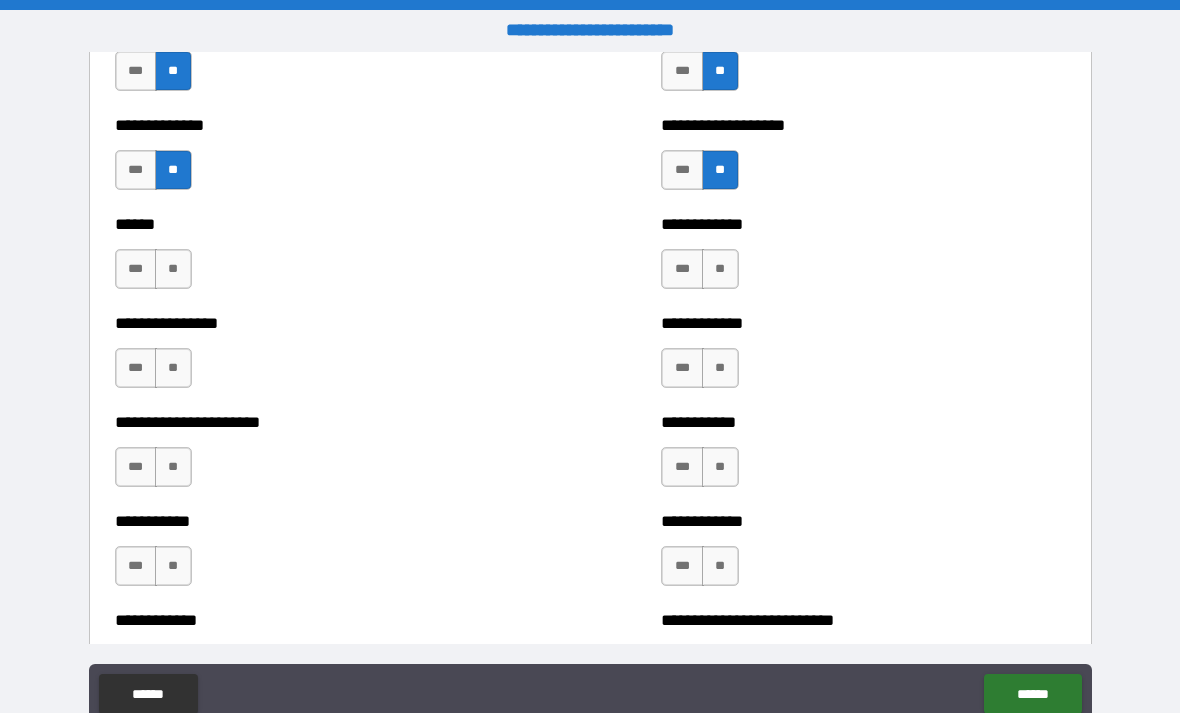 scroll, scrollTop: 4133, scrollLeft: 0, axis: vertical 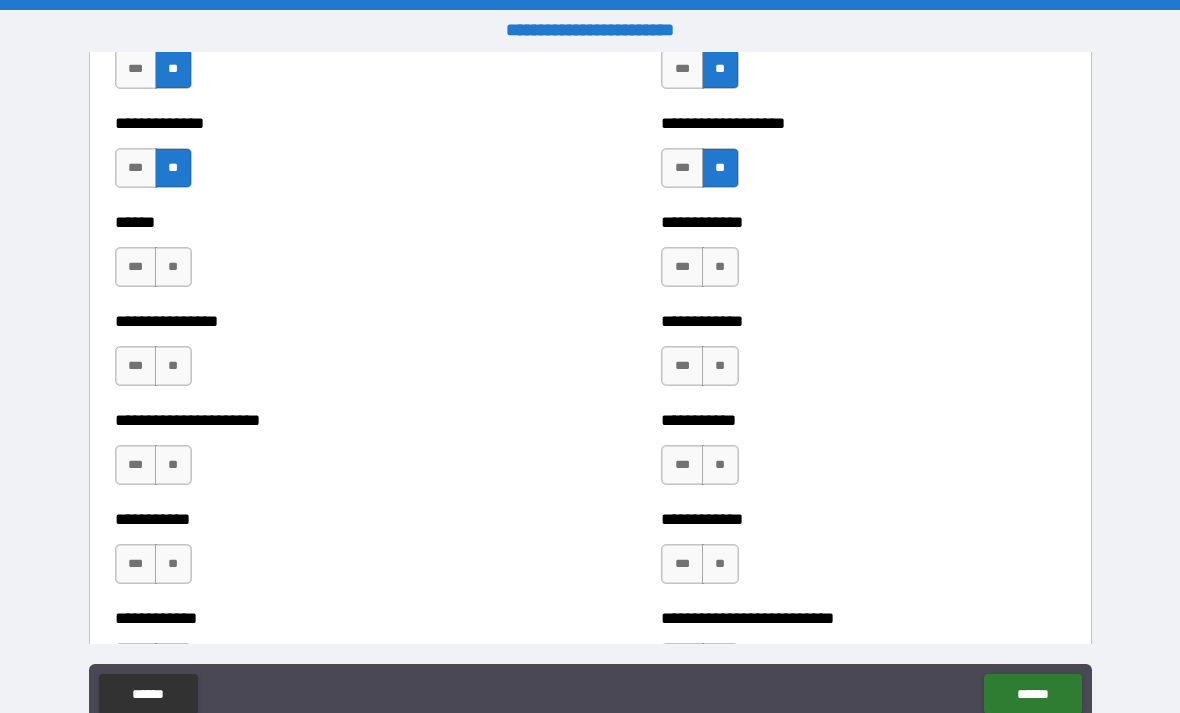 click on "**" at bounding box center (173, 267) 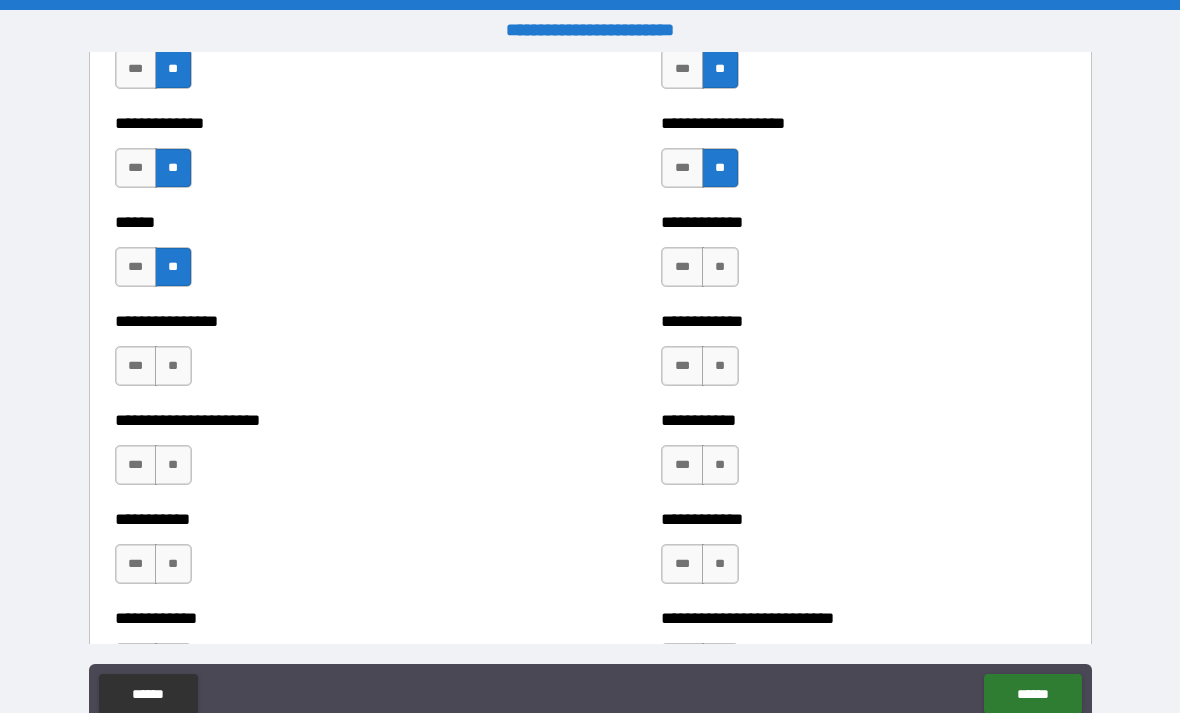 click on "**" at bounding box center [173, 366] 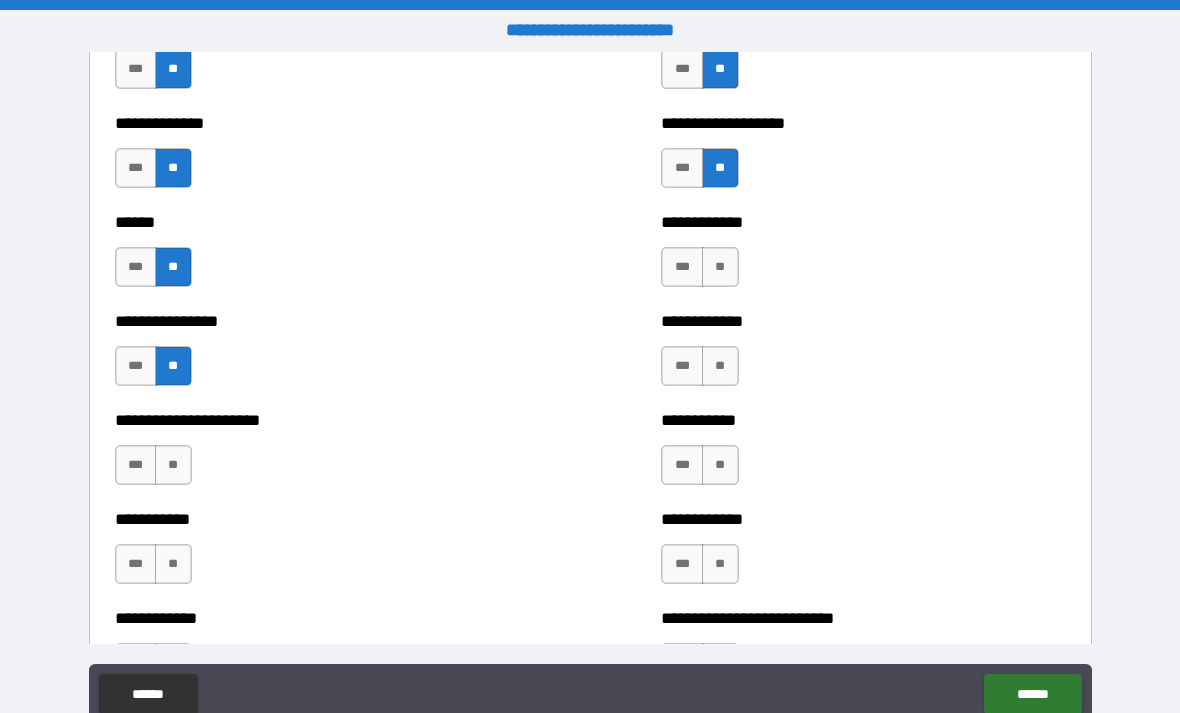 click on "**" at bounding box center [173, 465] 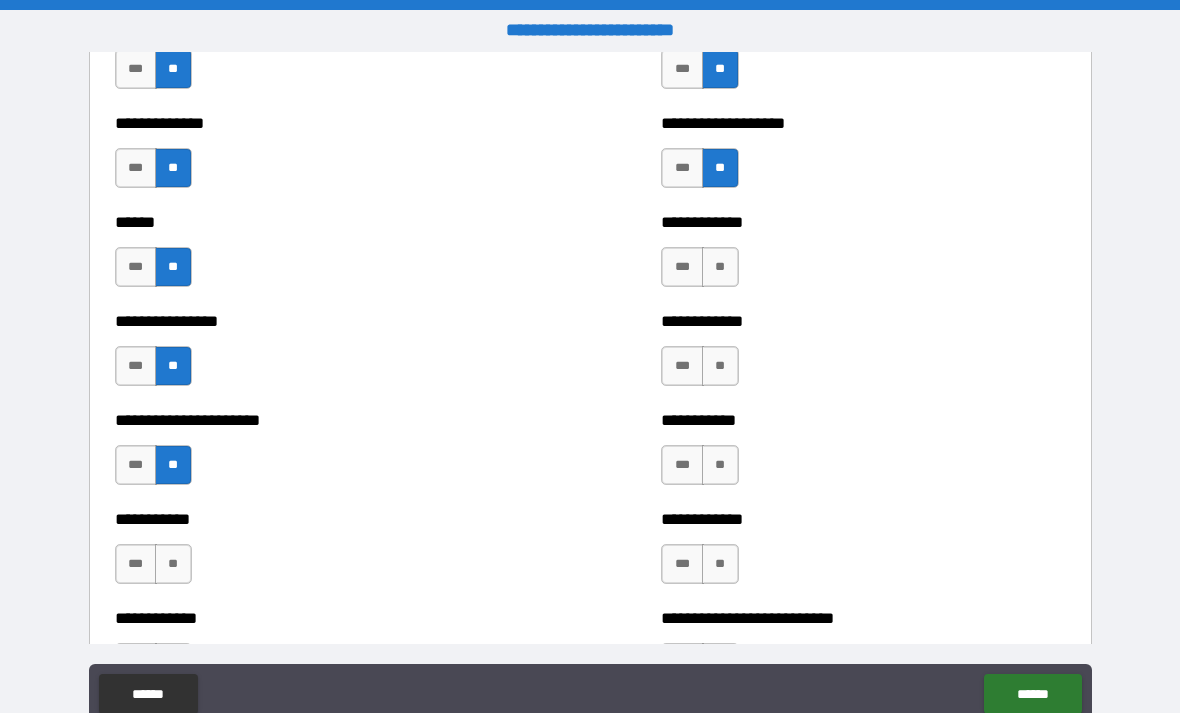 click on "**" at bounding box center [173, 564] 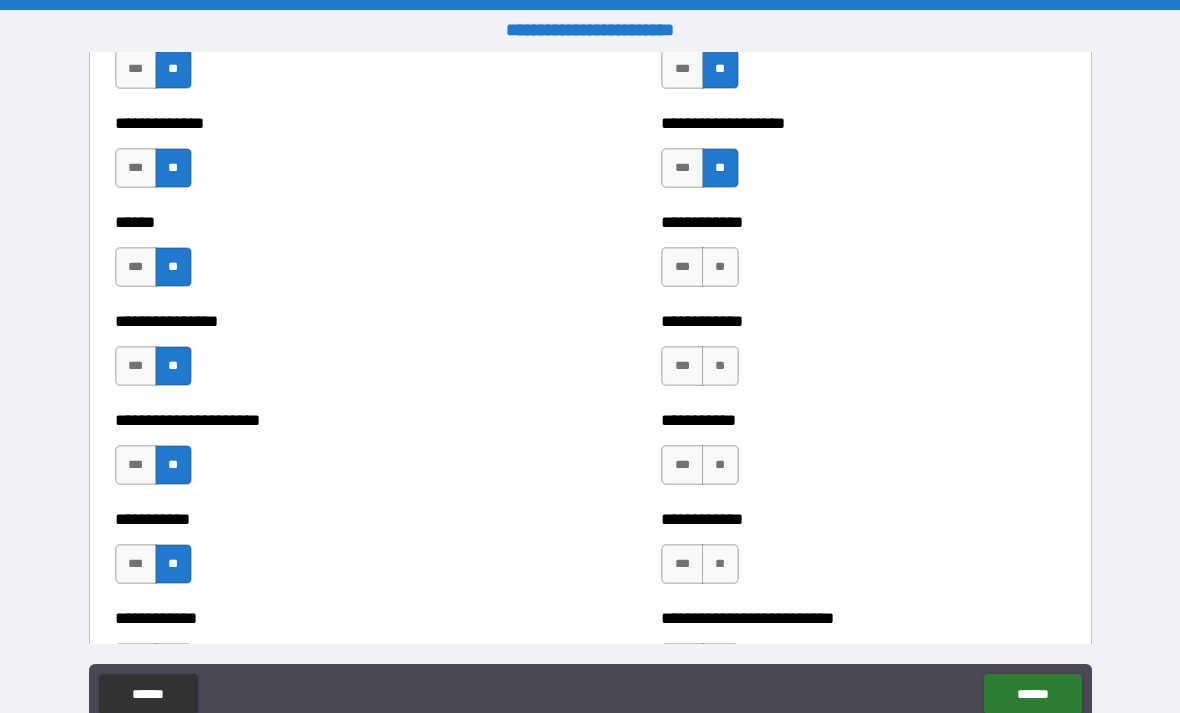 click on "**" at bounding box center (720, 267) 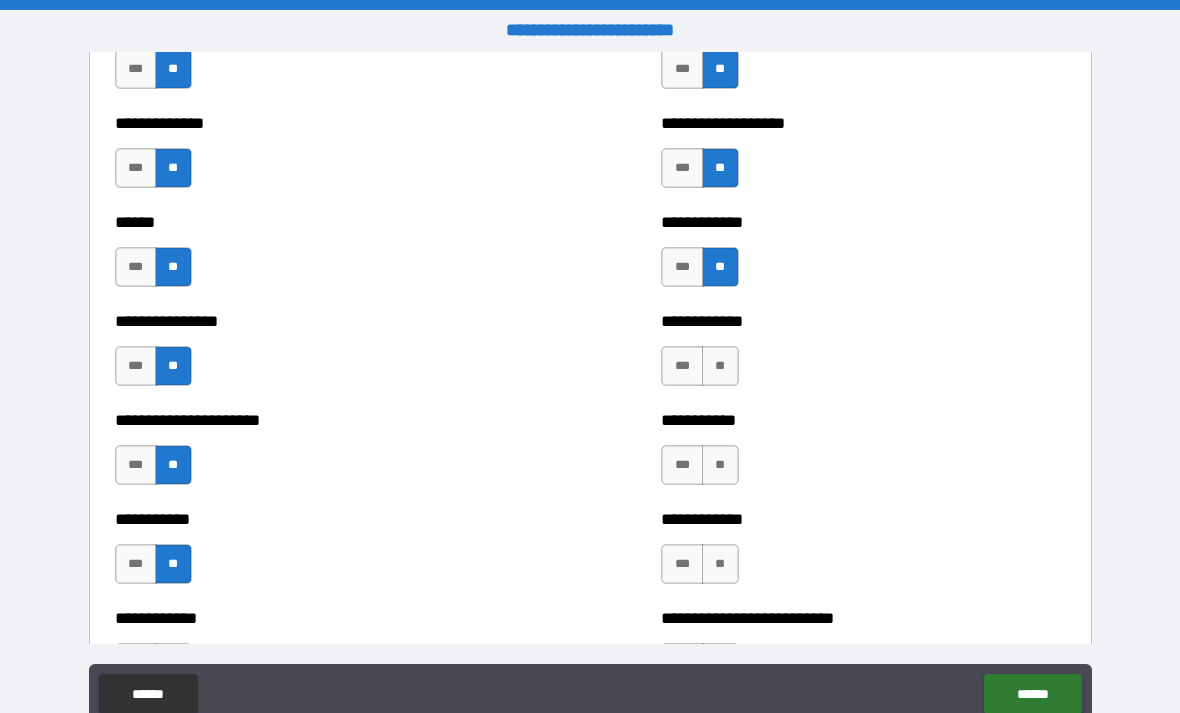 click on "**" at bounding box center (720, 366) 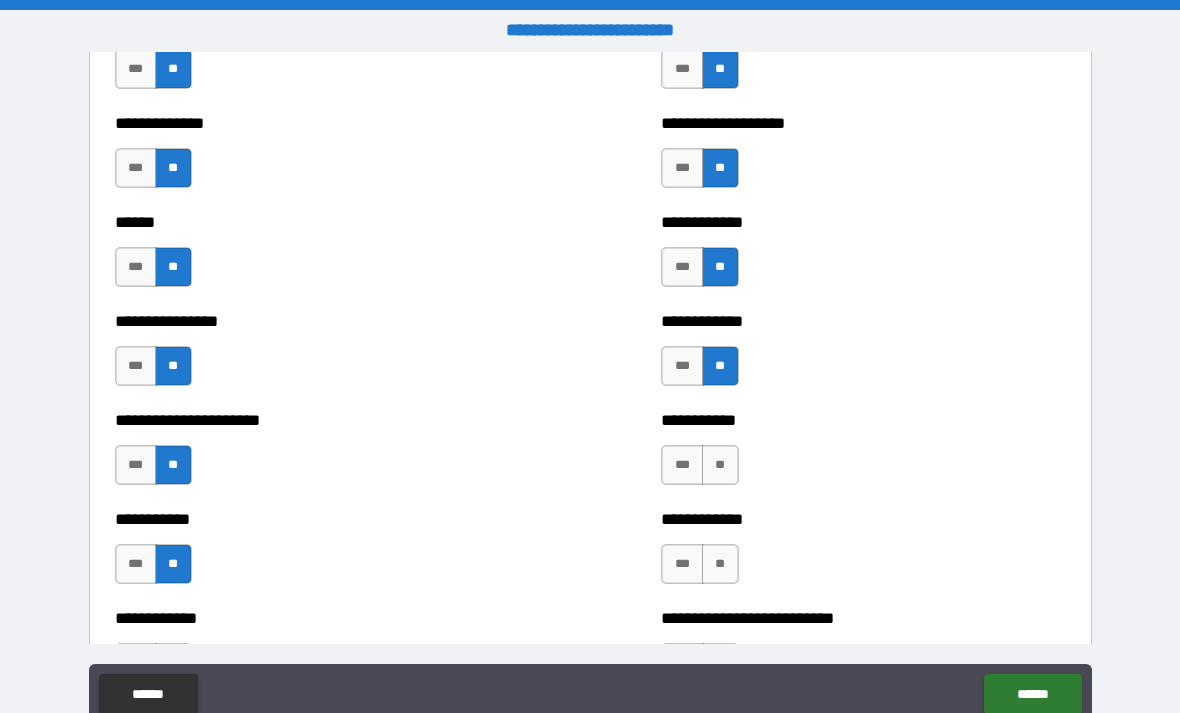 click on "**" at bounding box center [720, 465] 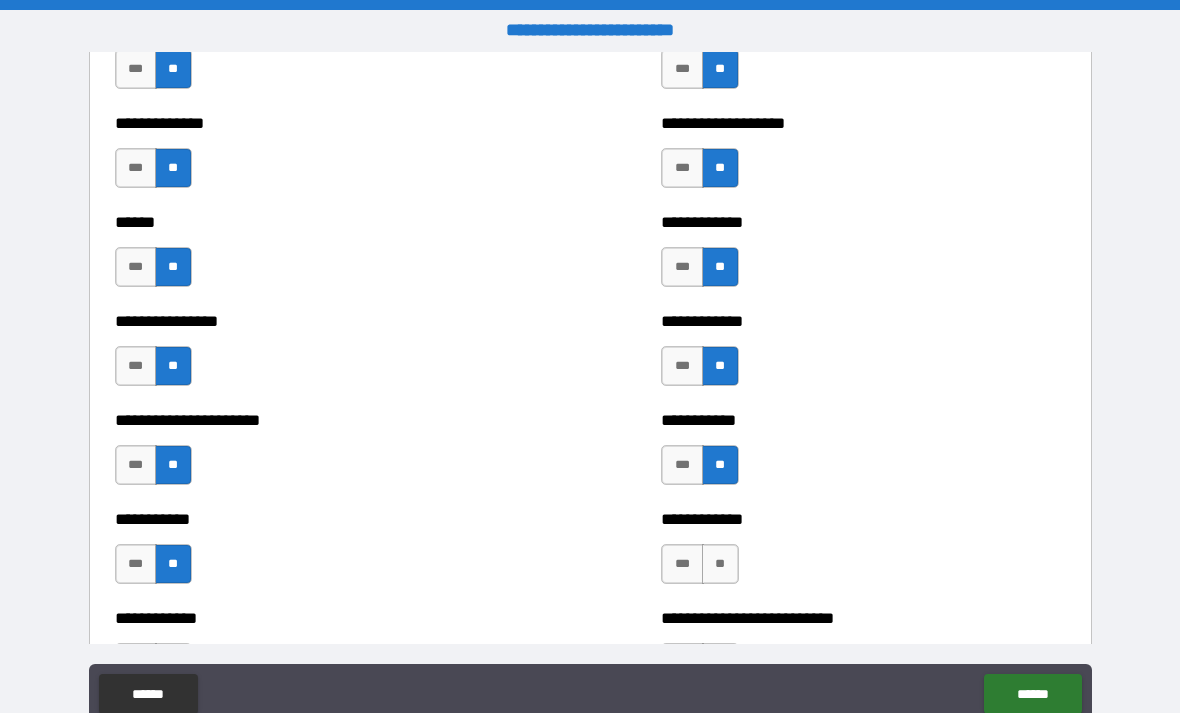 click on "**" at bounding box center (720, 564) 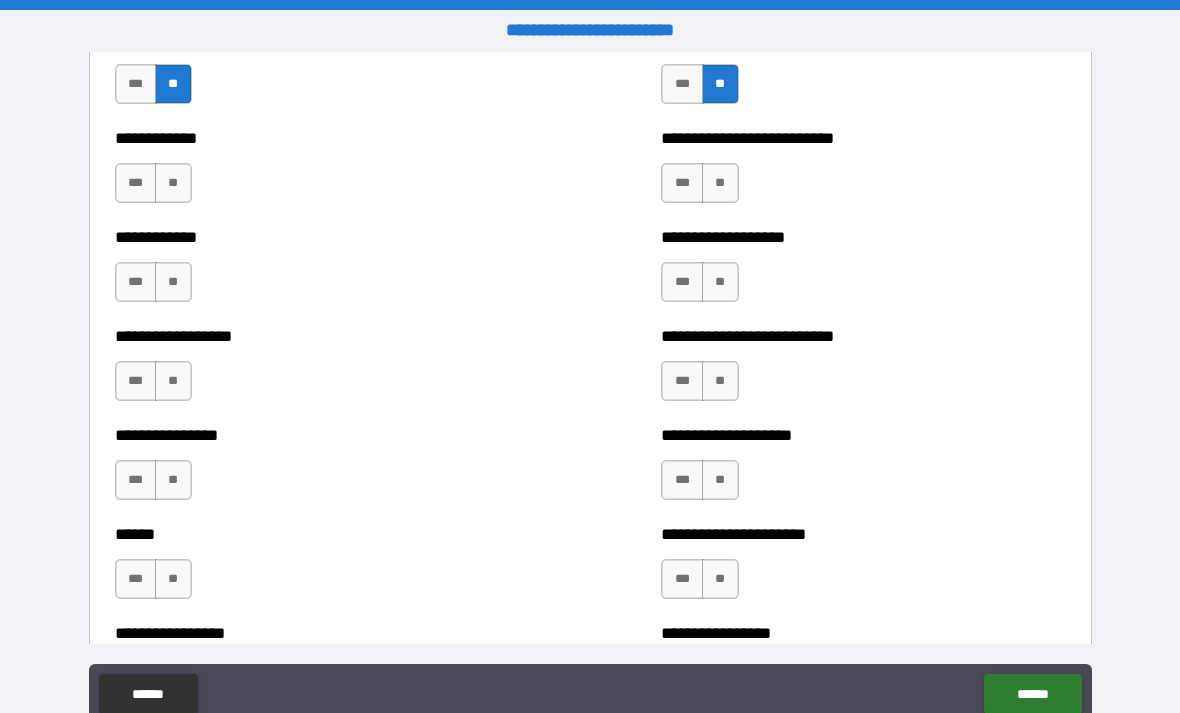 scroll, scrollTop: 4612, scrollLeft: 0, axis: vertical 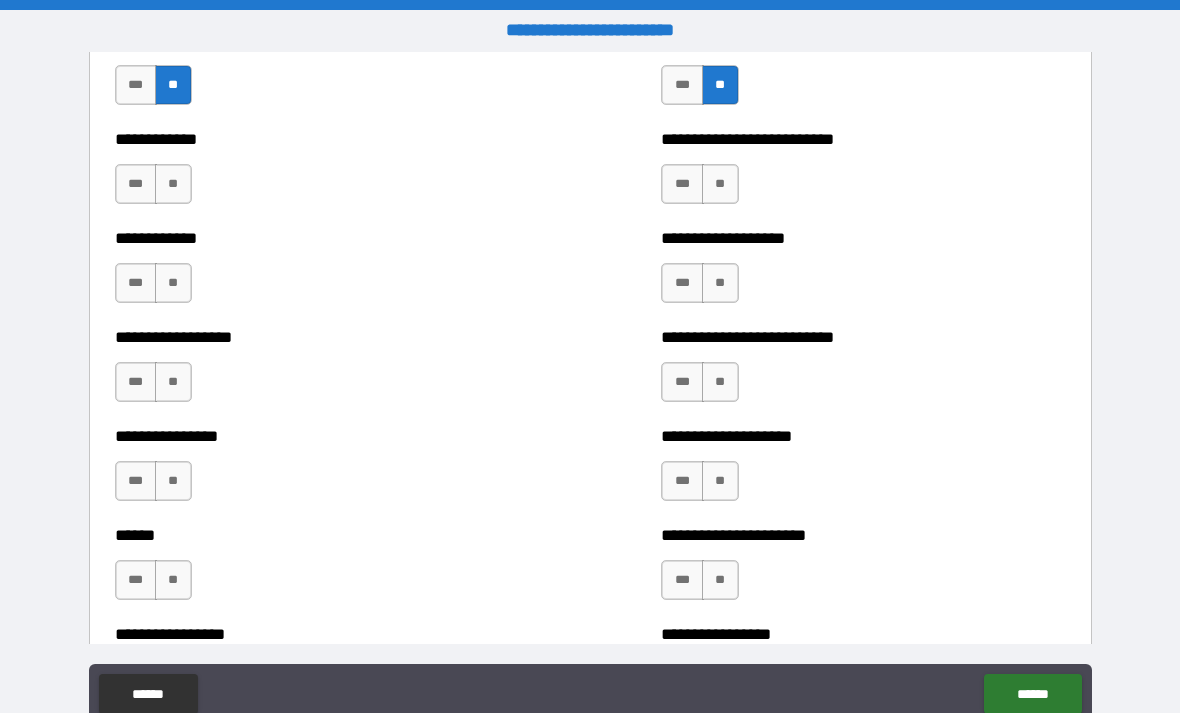 click on "**" at bounding box center (173, 184) 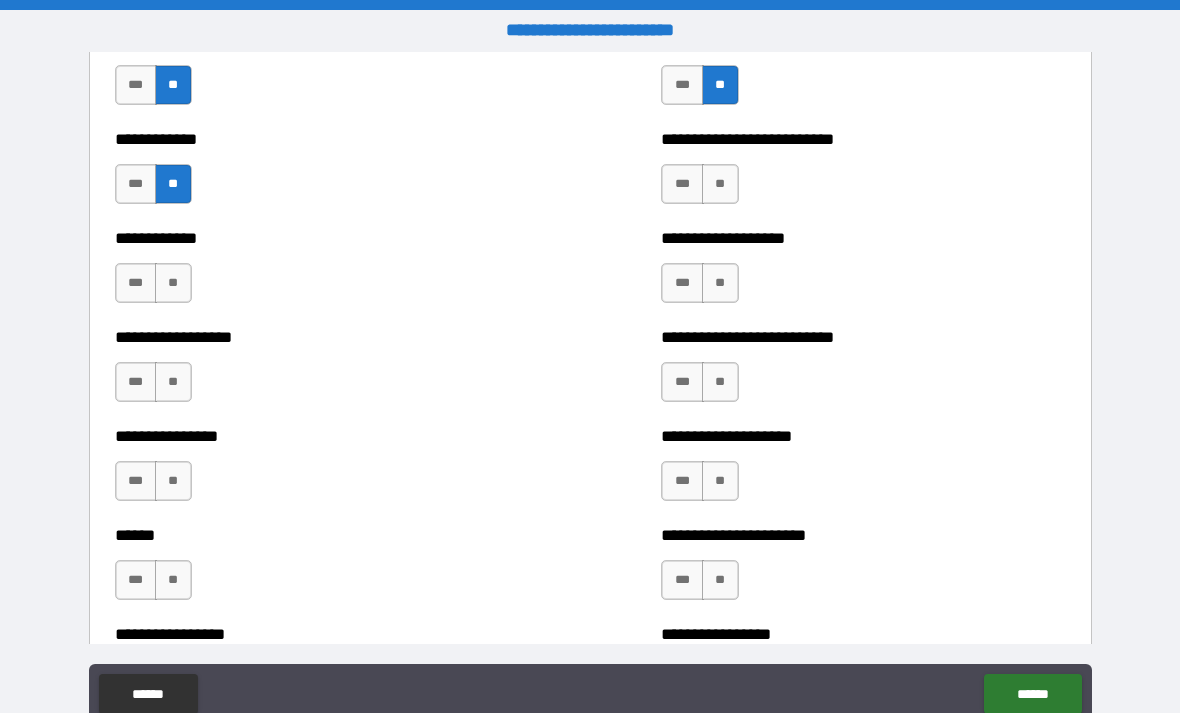 click on "**" at bounding box center [173, 283] 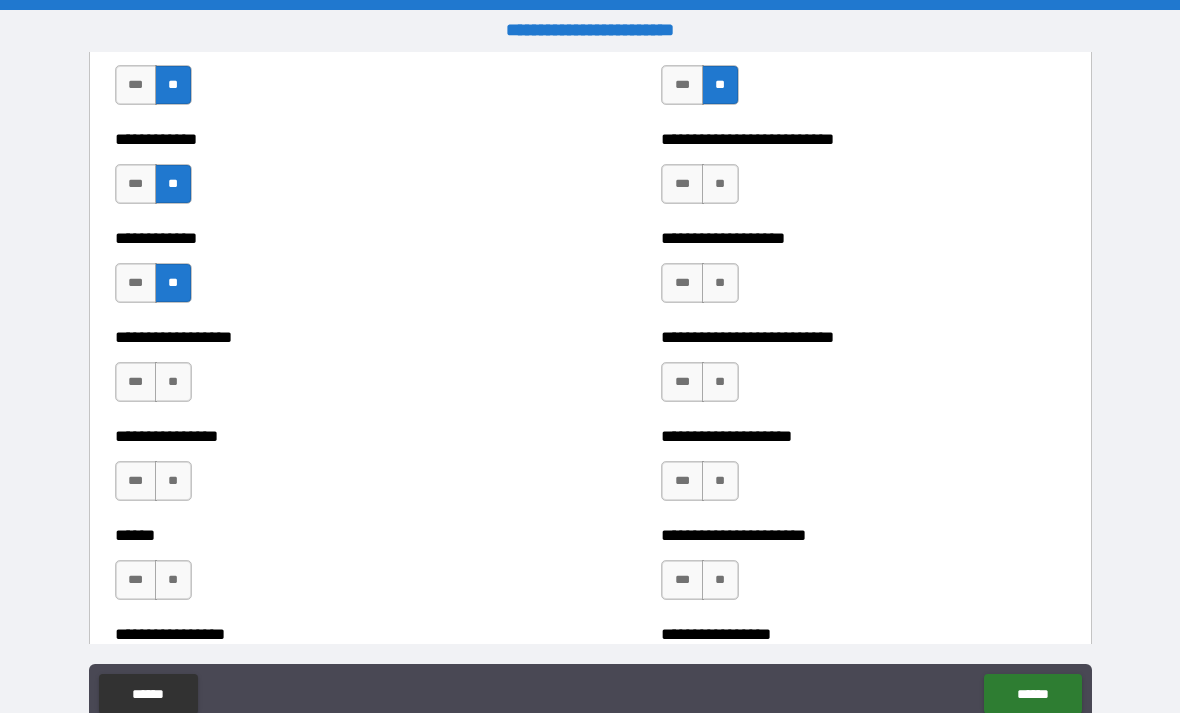 click on "**" at bounding box center (173, 382) 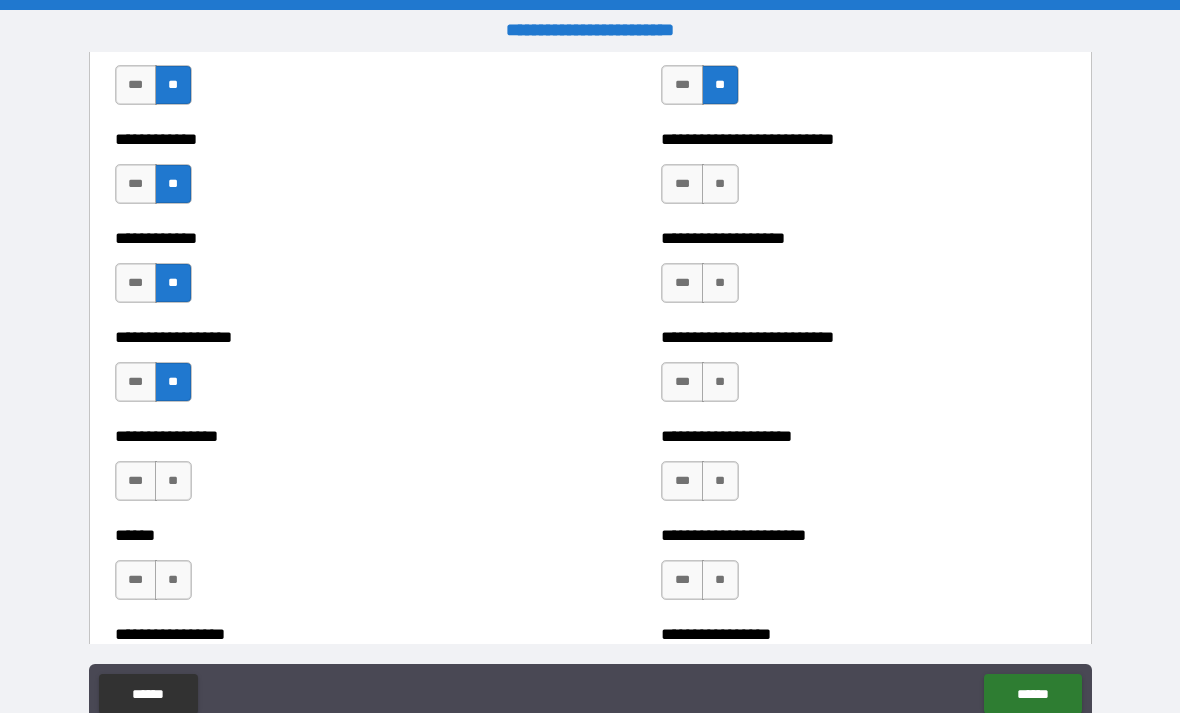 click on "**" at bounding box center (173, 481) 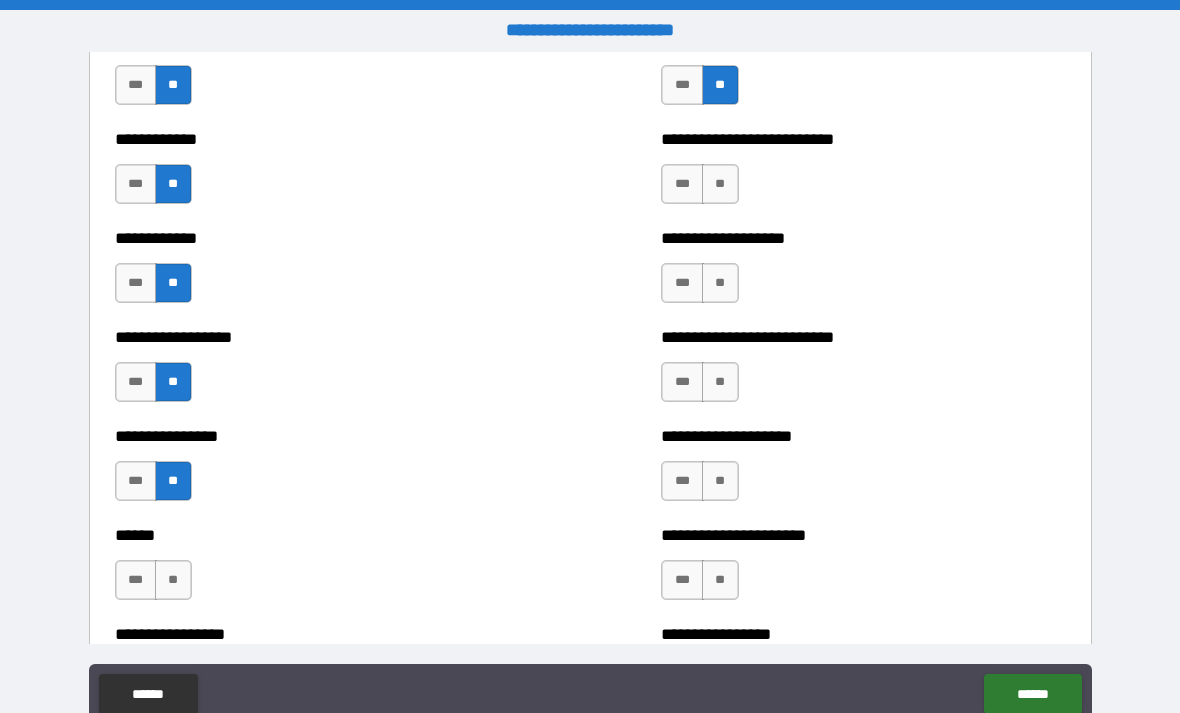 click on "*** **" at bounding box center (153, 580) 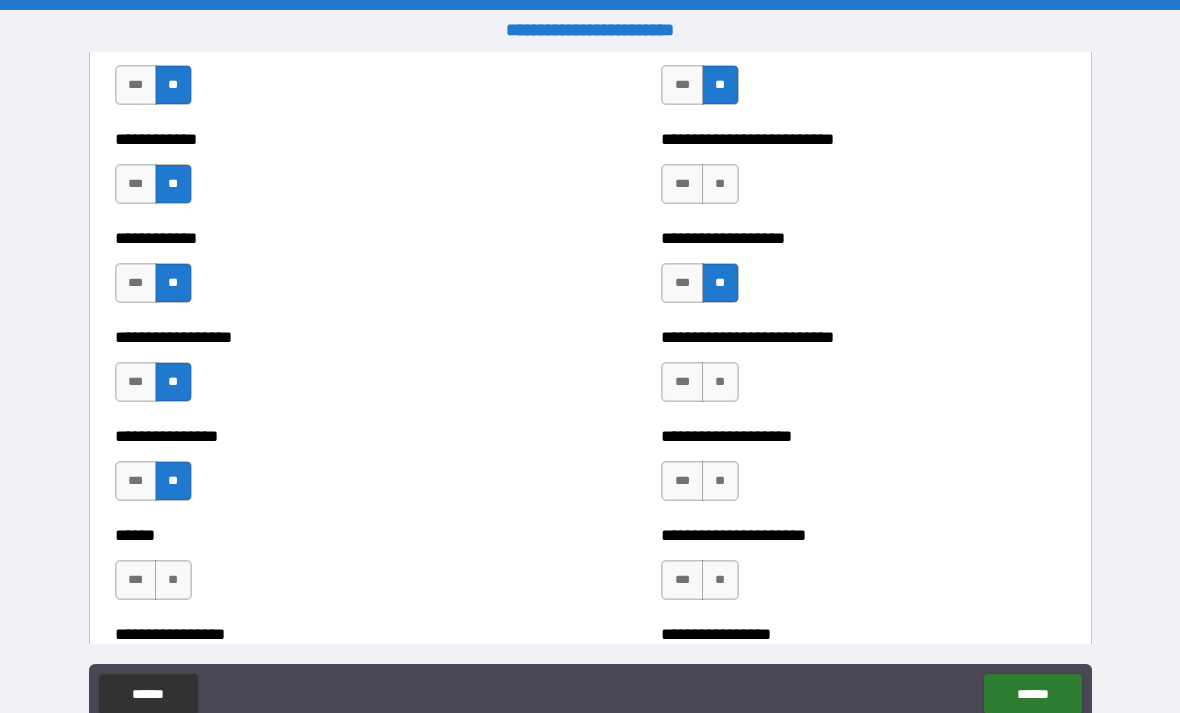 click on "**" at bounding box center [720, 382] 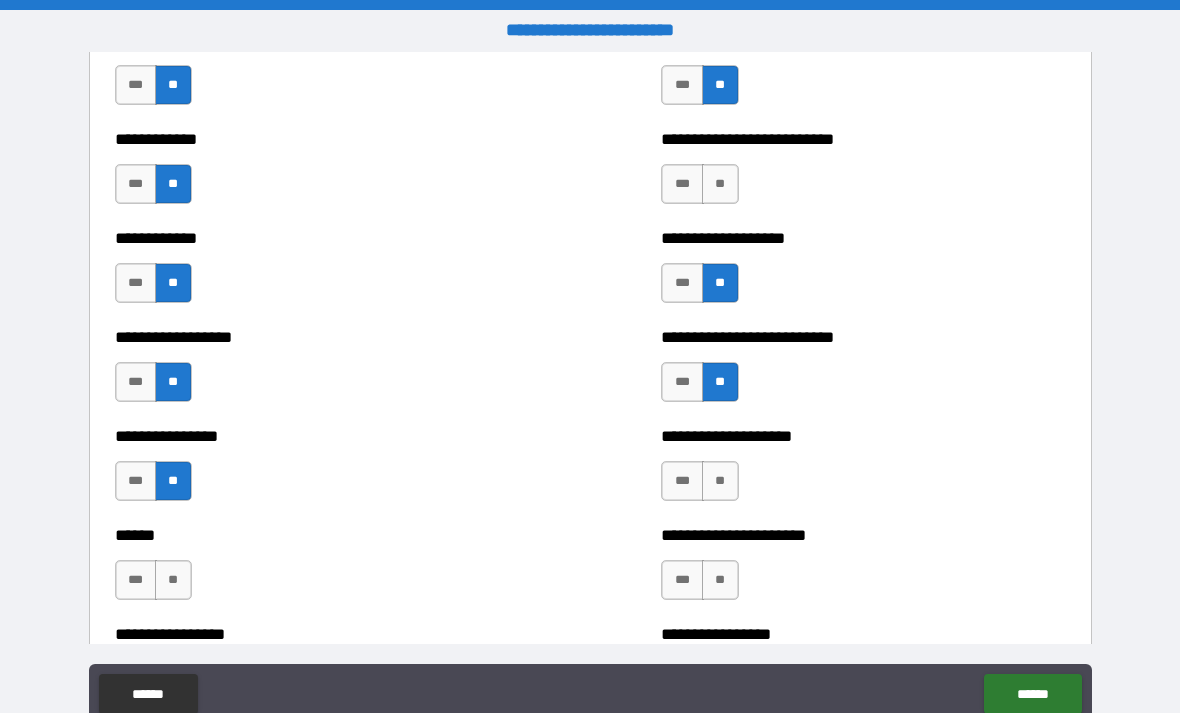 click on "**" at bounding box center [720, 184] 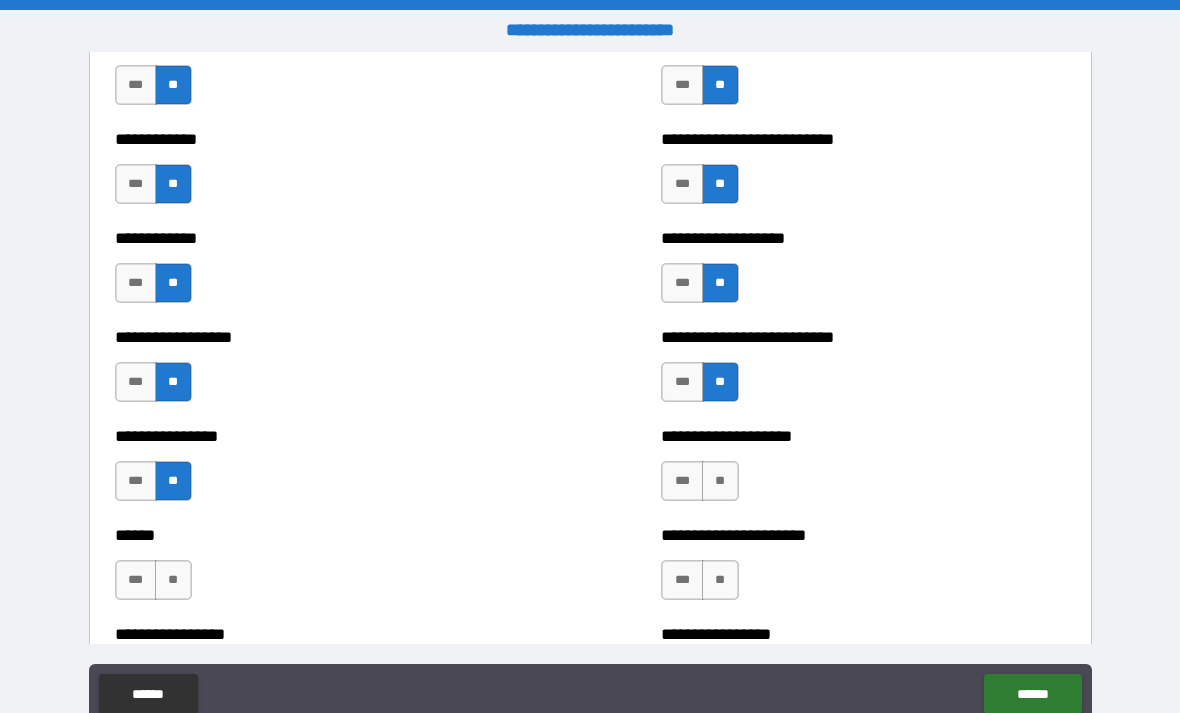 click on "**" at bounding box center (720, 481) 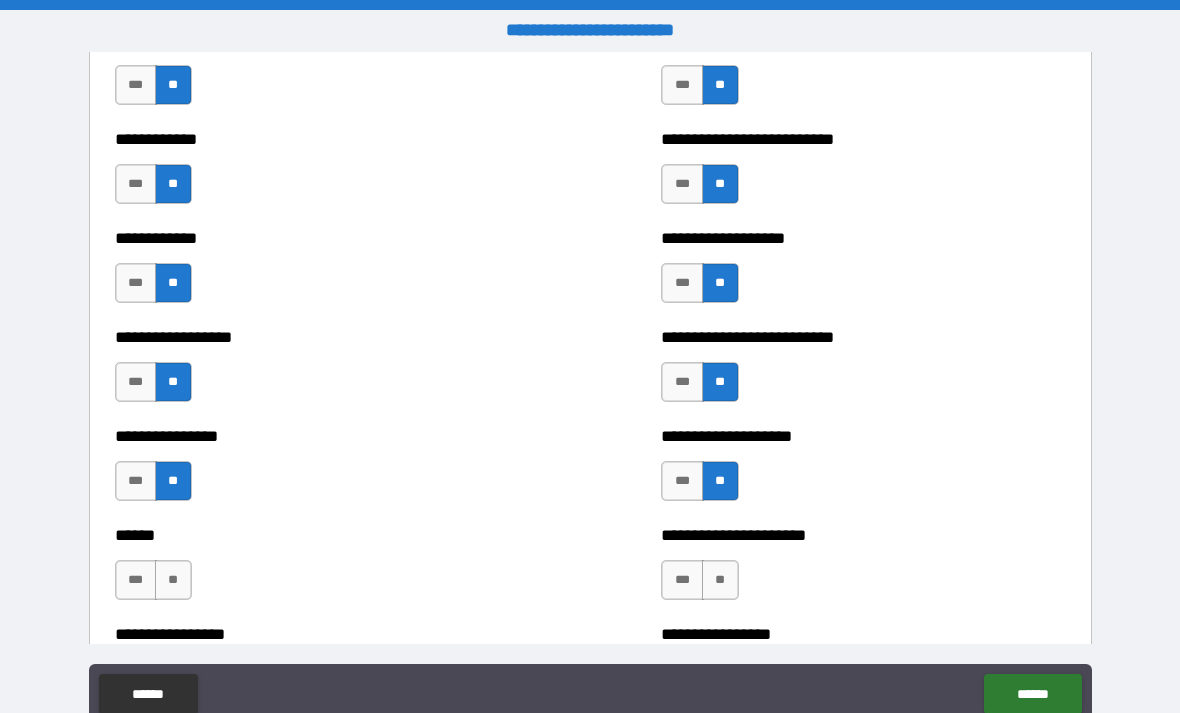click on "**" at bounding box center (720, 580) 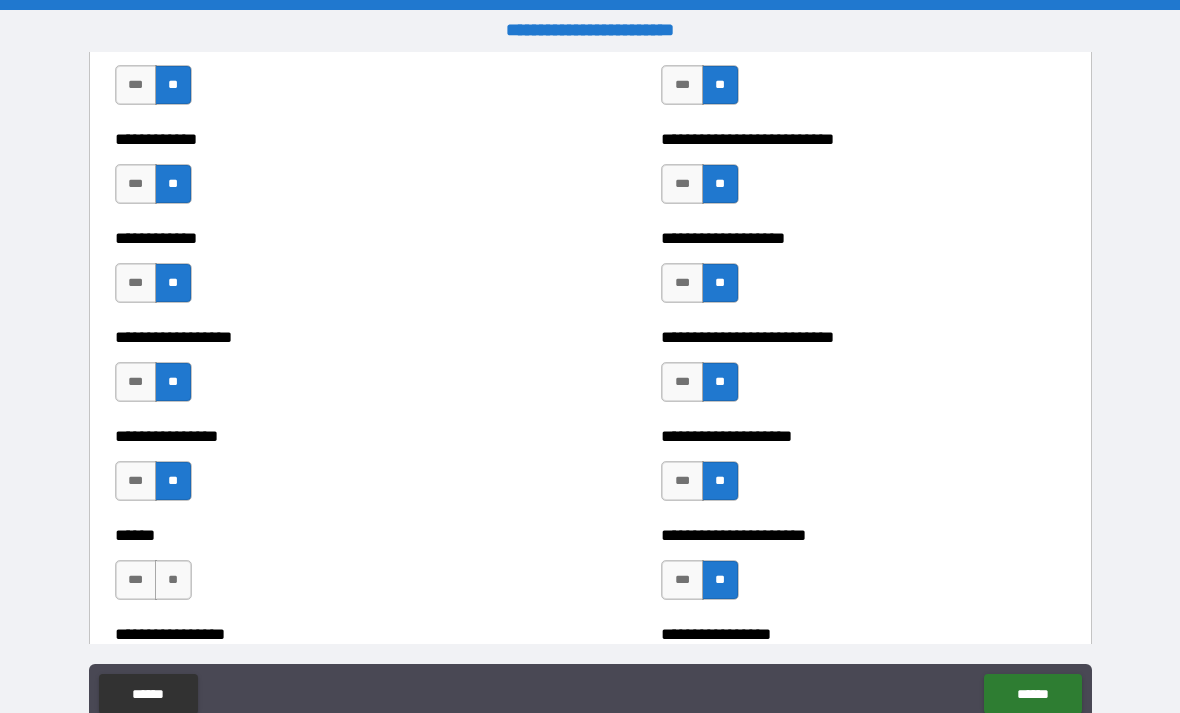 click on "****** *** **" at bounding box center (317, 570) 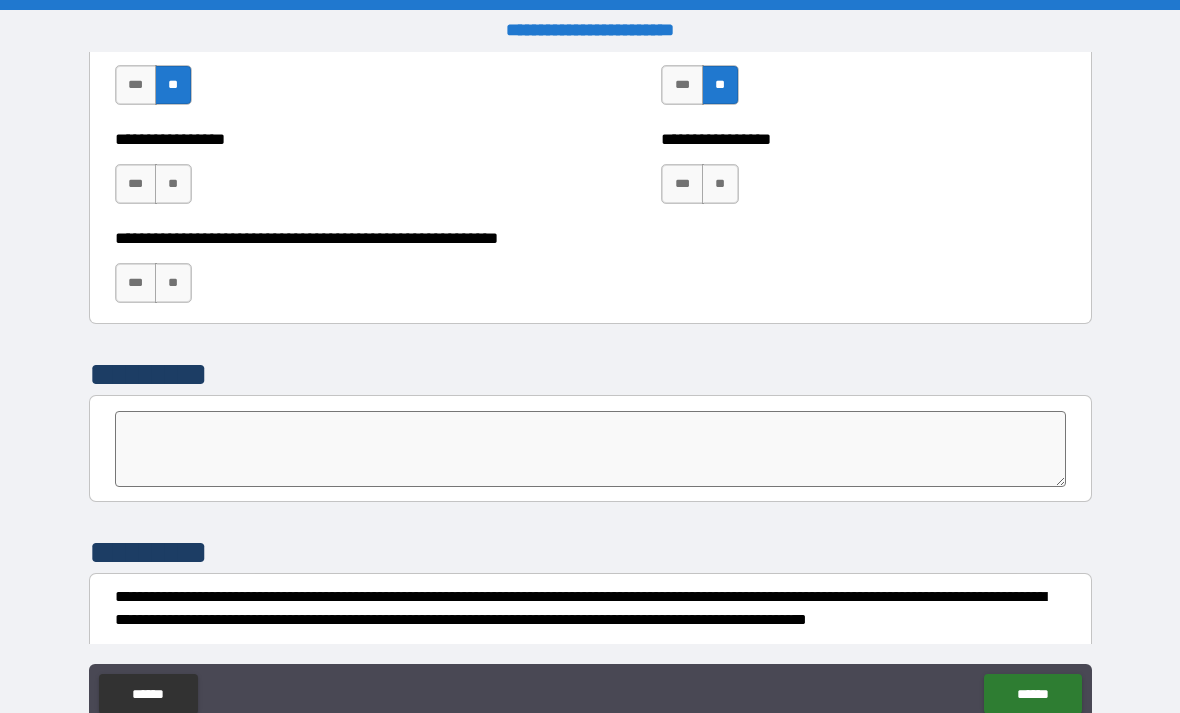 scroll, scrollTop: 5105, scrollLeft: 0, axis: vertical 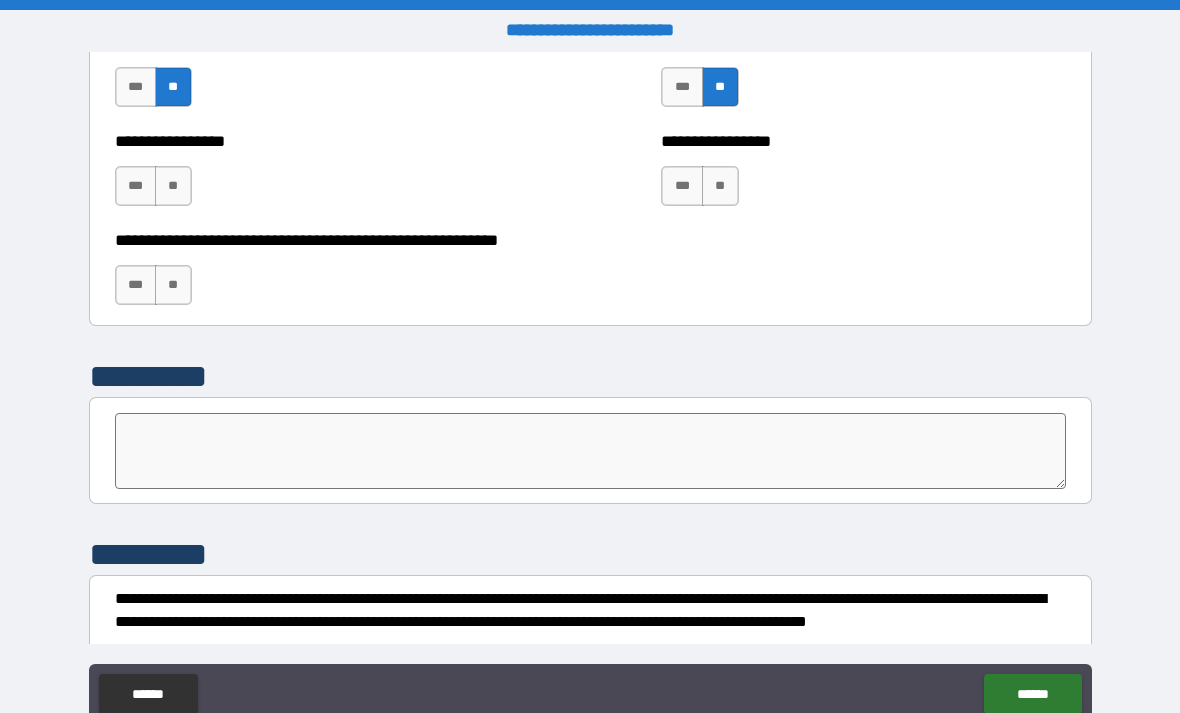 click on "**" at bounding box center (720, 186) 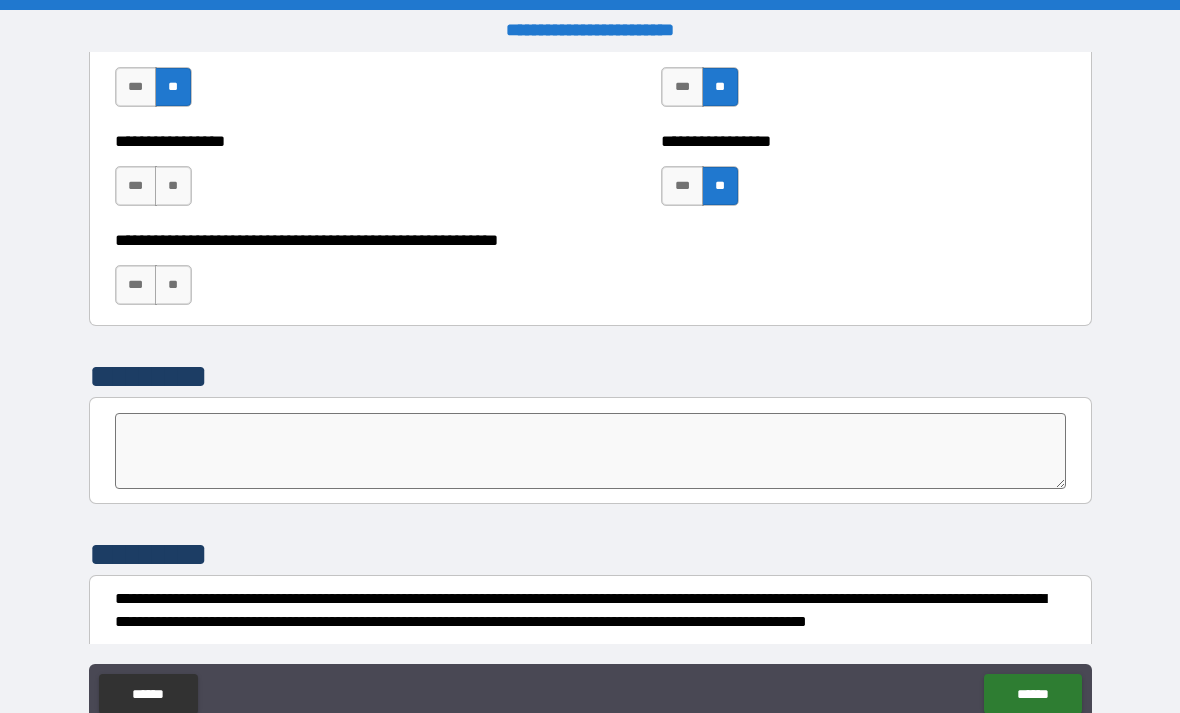 click on "**" at bounding box center (173, 285) 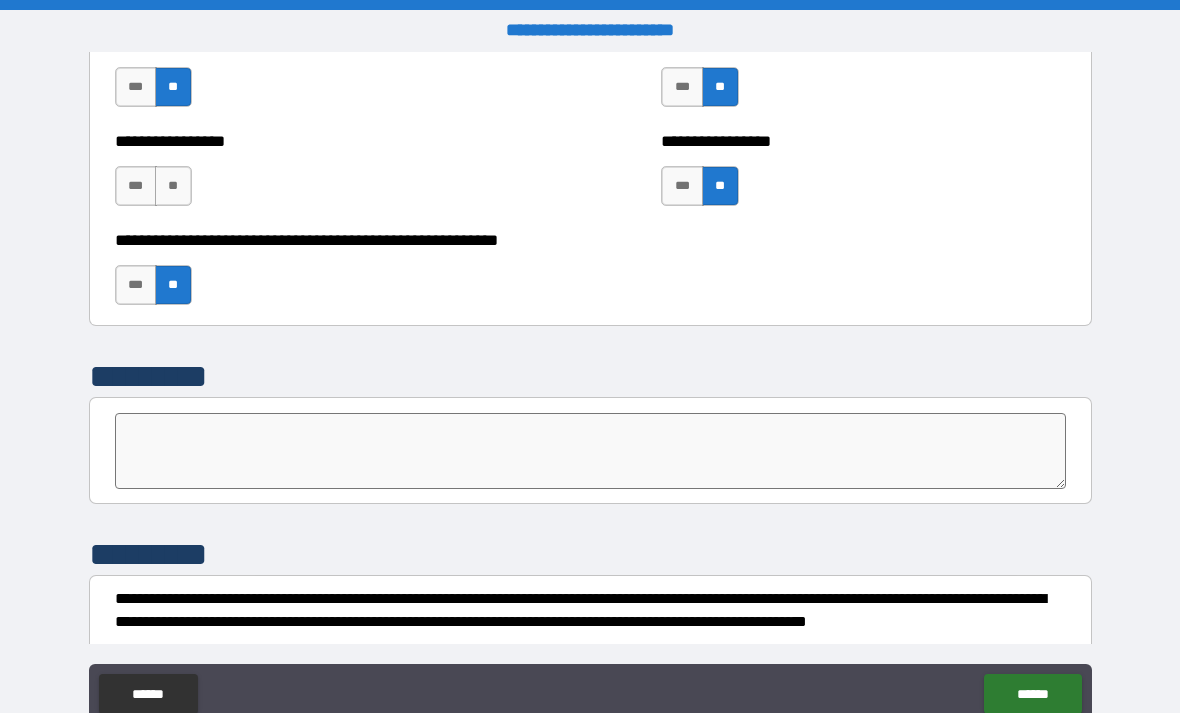 click on "**" at bounding box center (173, 186) 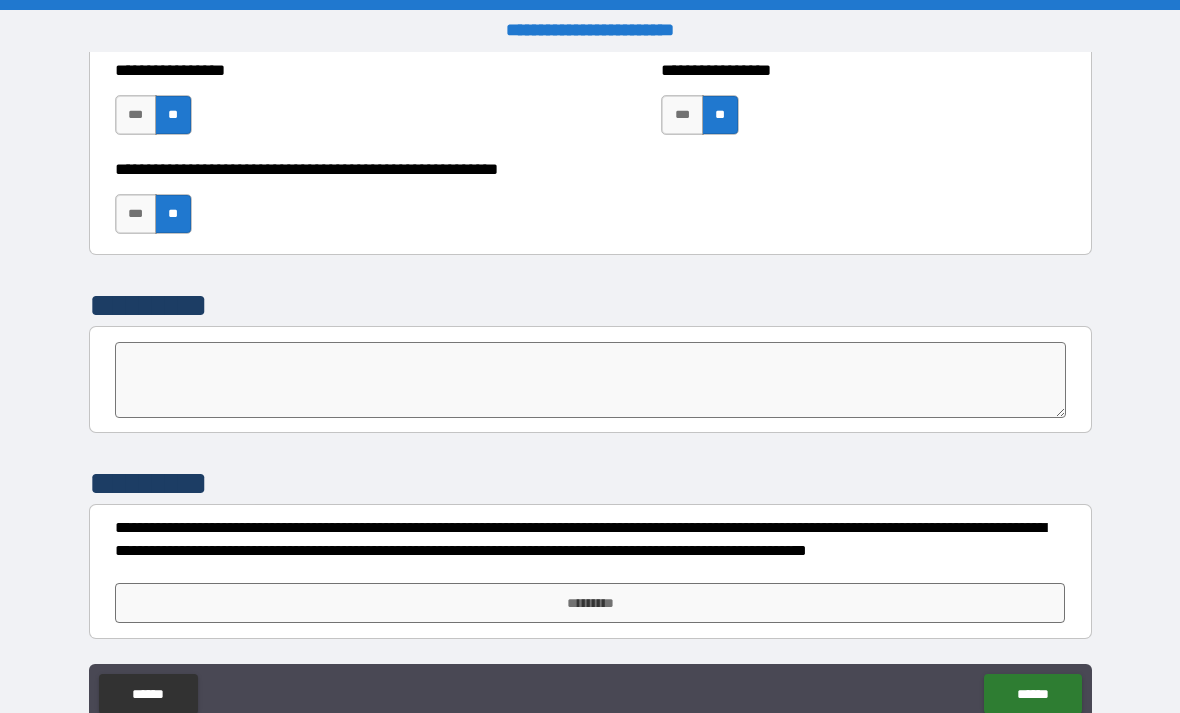 scroll, scrollTop: 5176, scrollLeft: 0, axis: vertical 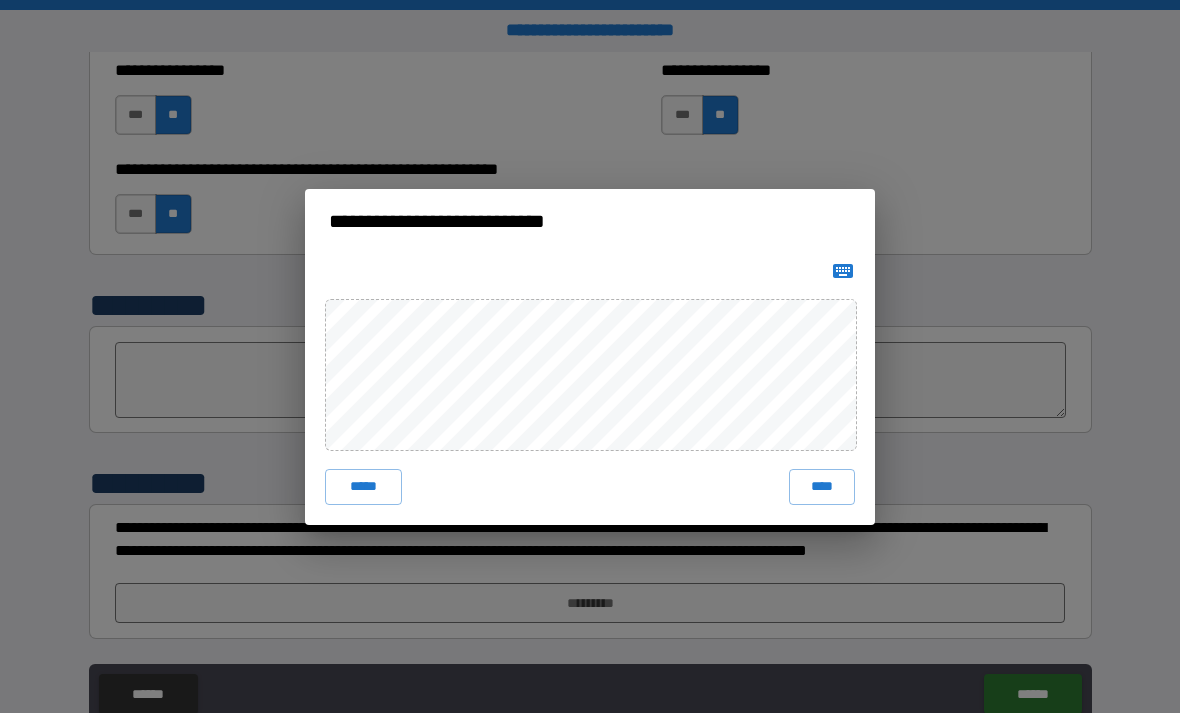 click on "****" at bounding box center (822, 487) 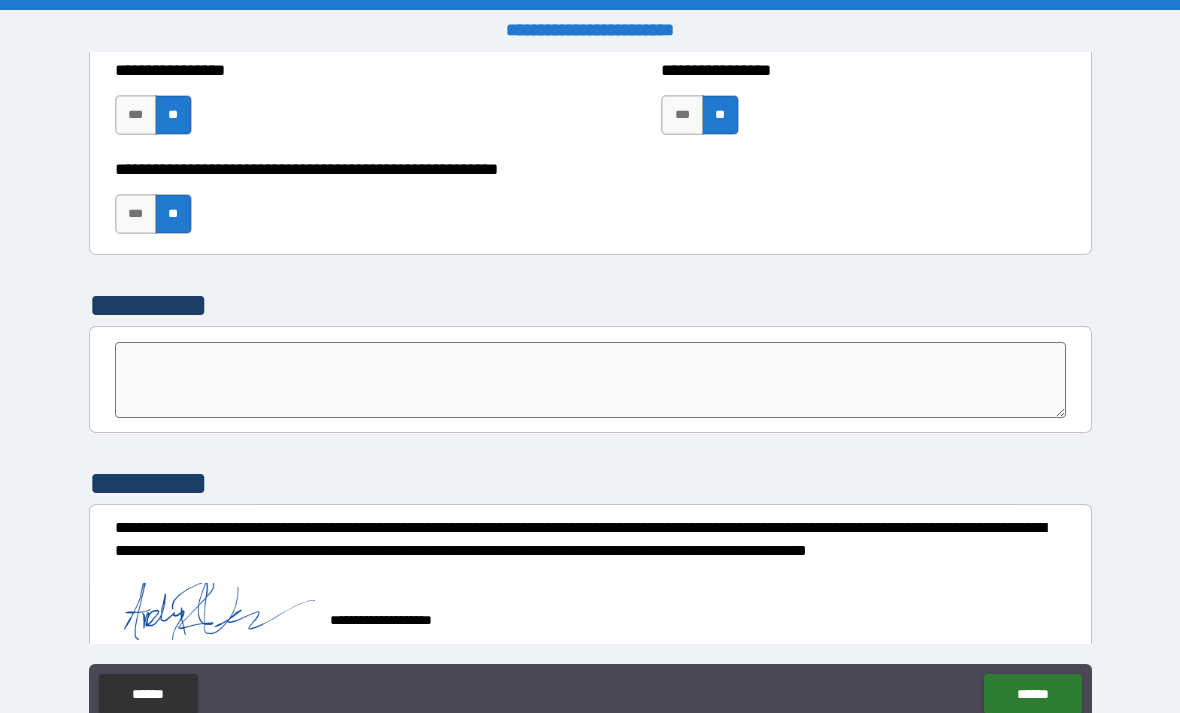 scroll, scrollTop: 5166, scrollLeft: 0, axis: vertical 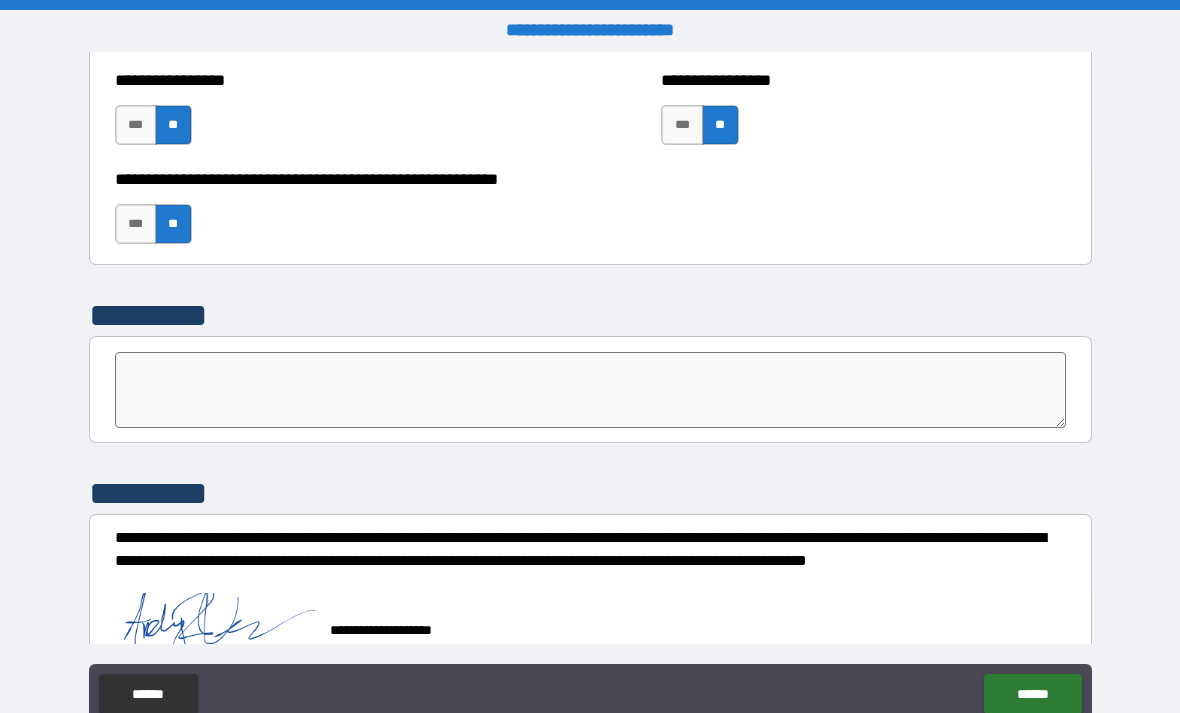 click on "******" at bounding box center [1032, 694] 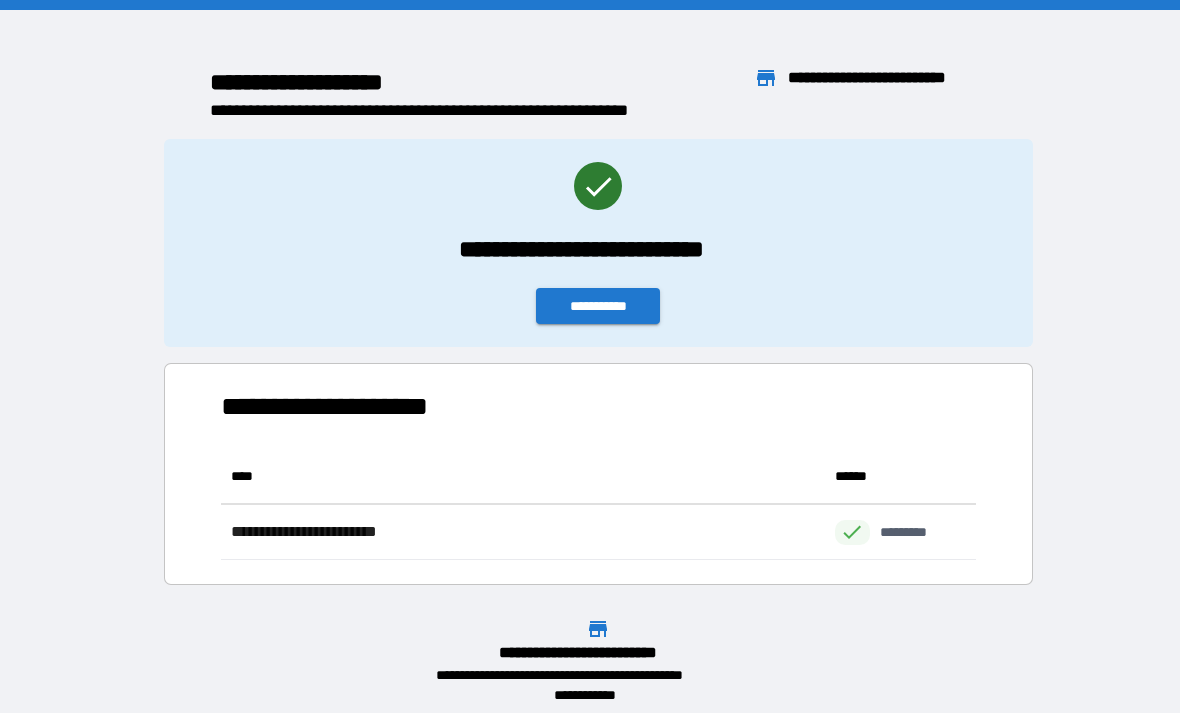 scroll, scrollTop: 1, scrollLeft: 1, axis: both 